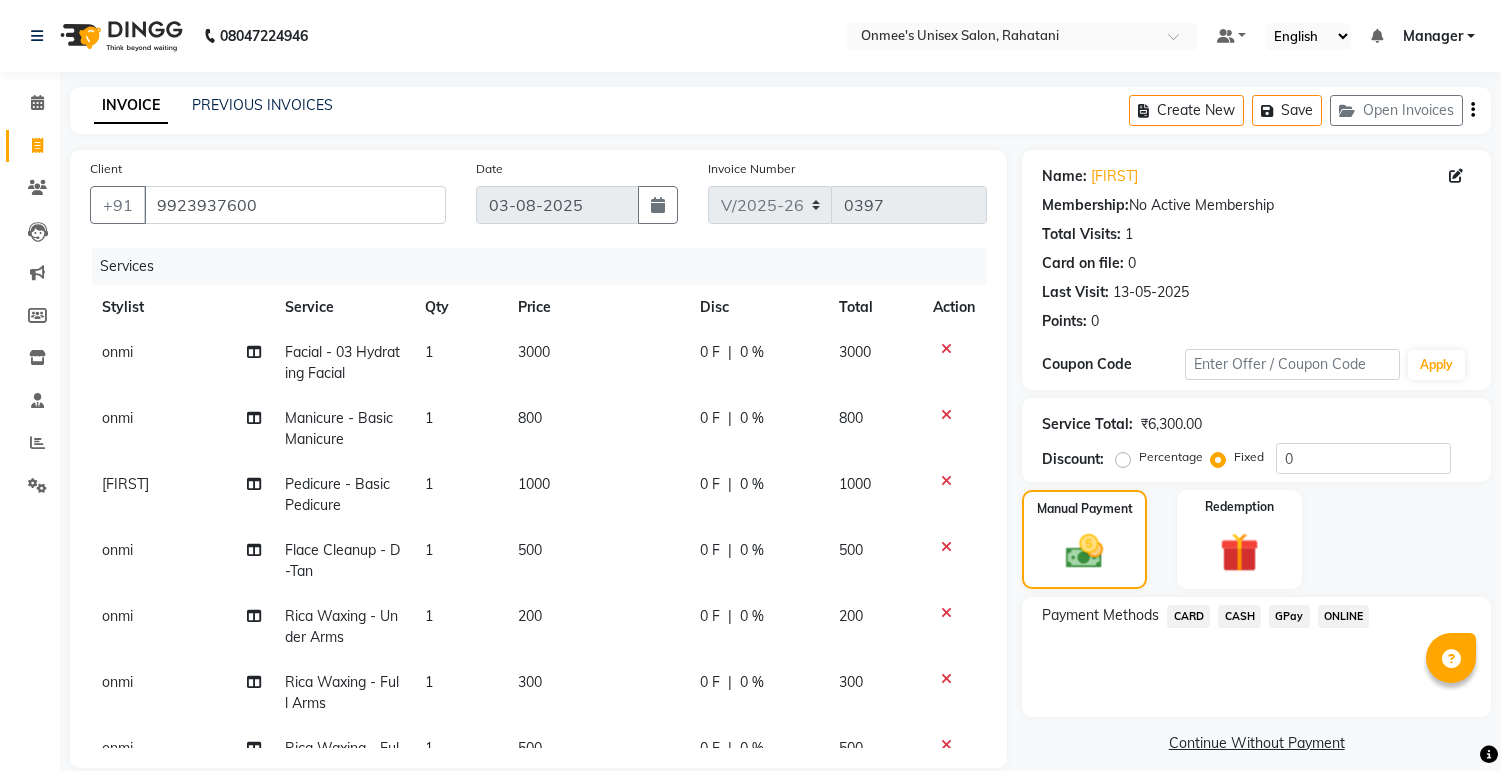 select on "8273" 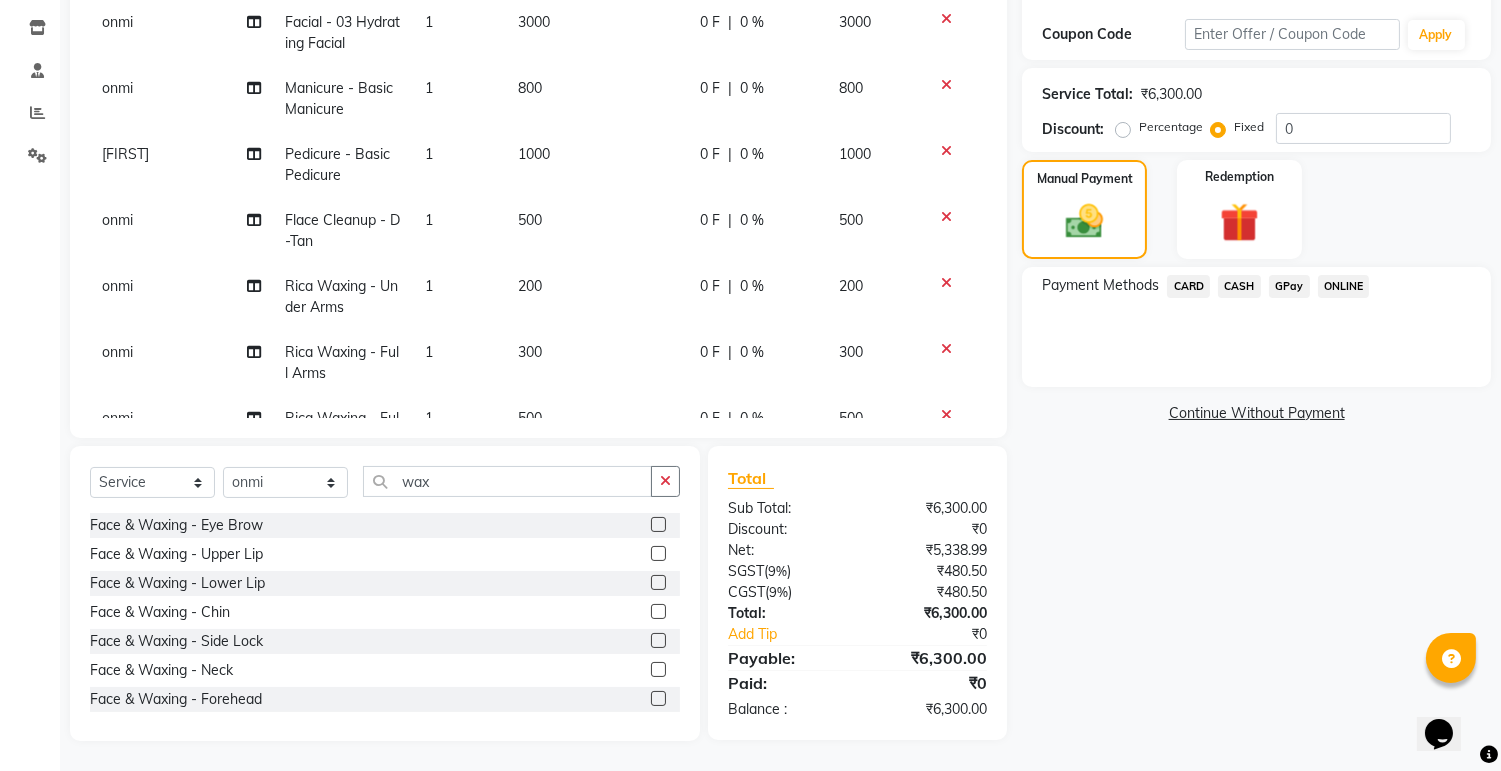 scroll, scrollTop: 0, scrollLeft: 0, axis: both 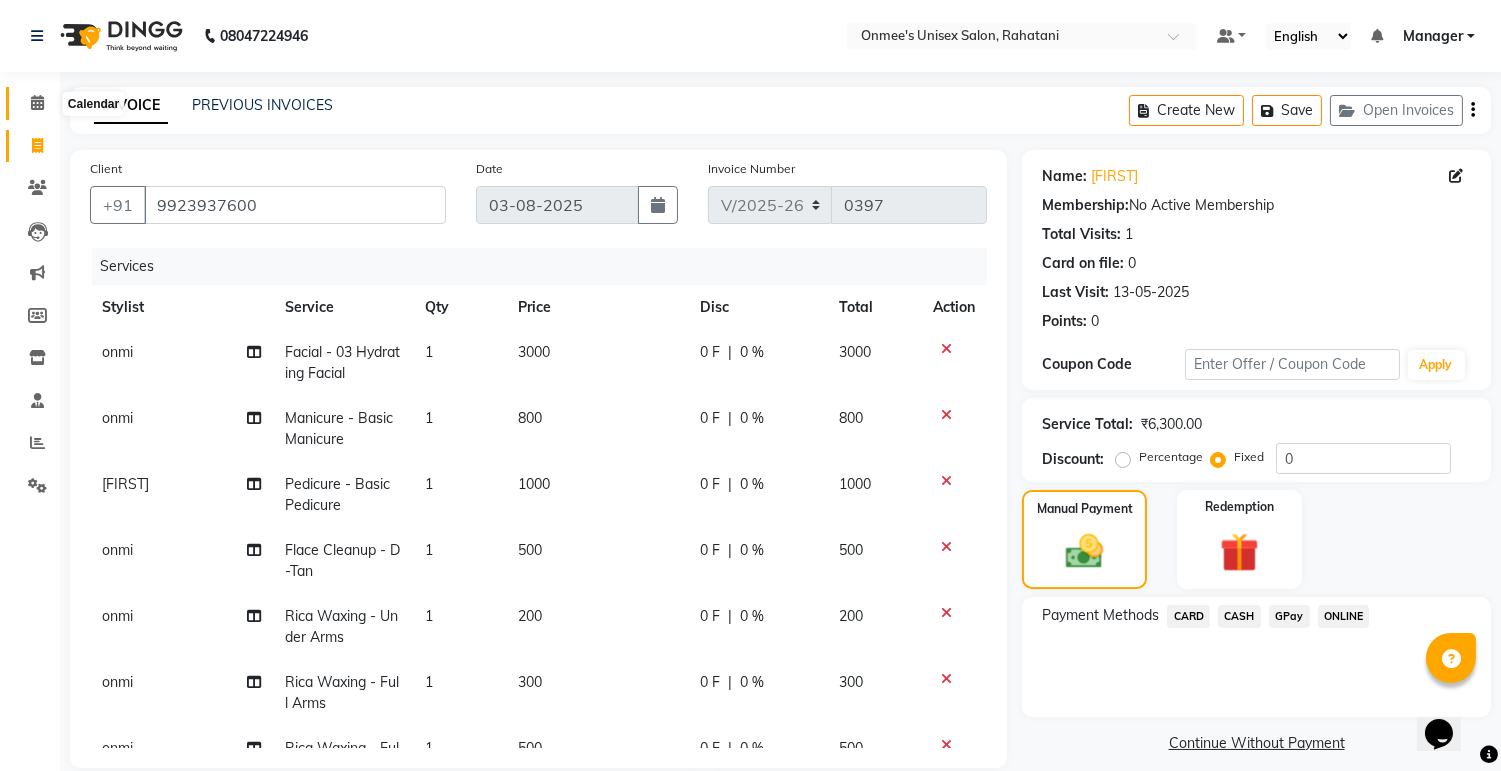 click 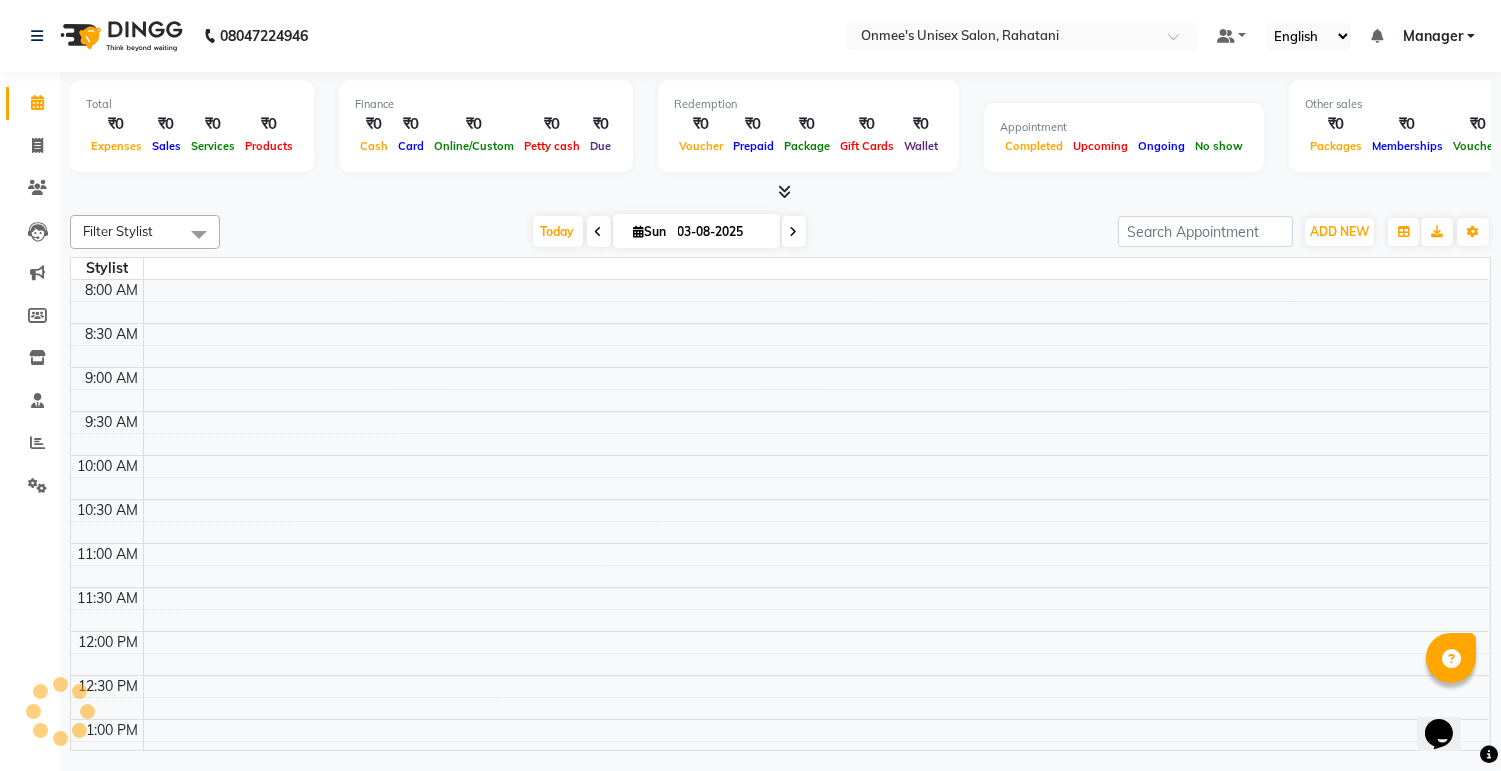 scroll, scrollTop: 531, scrollLeft: 0, axis: vertical 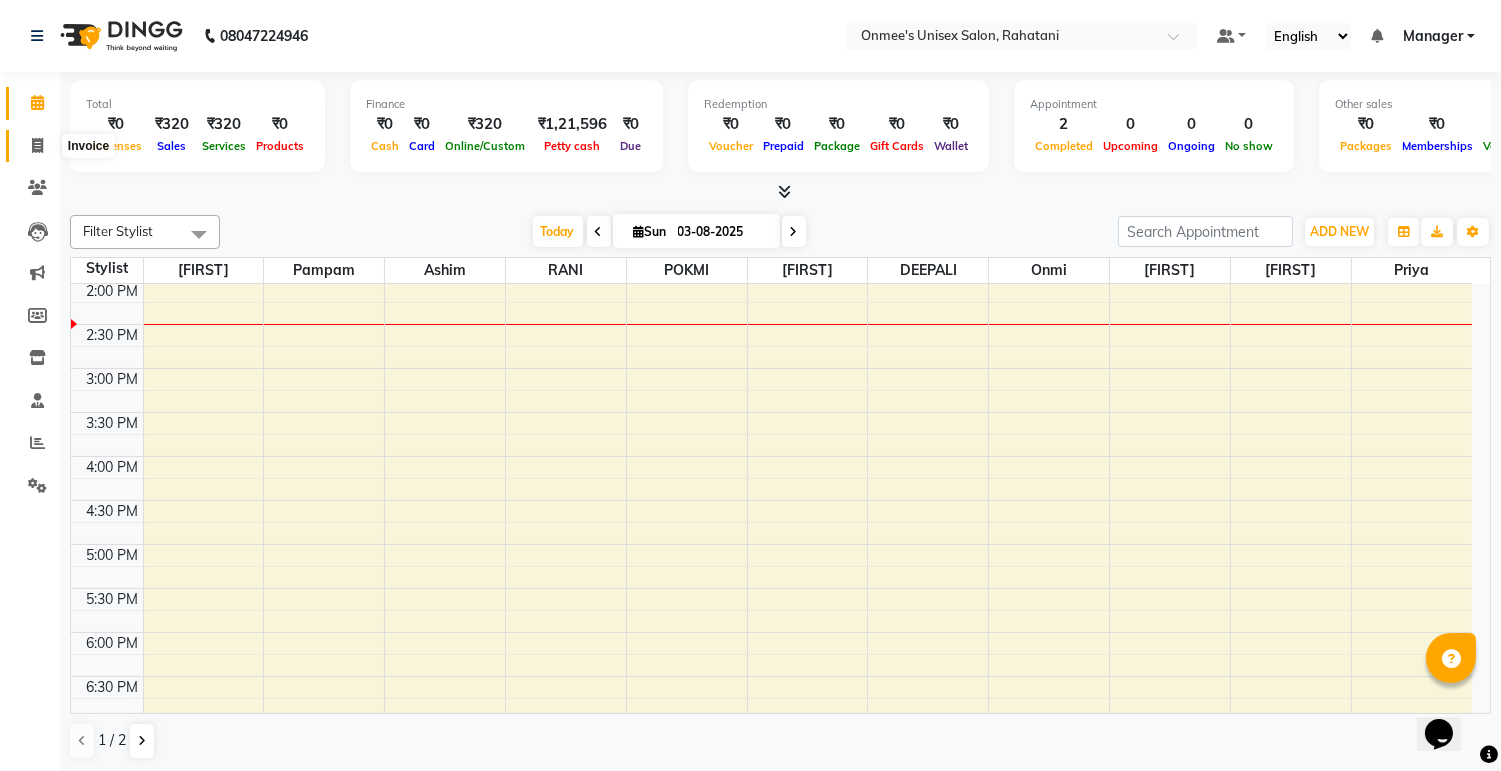 click 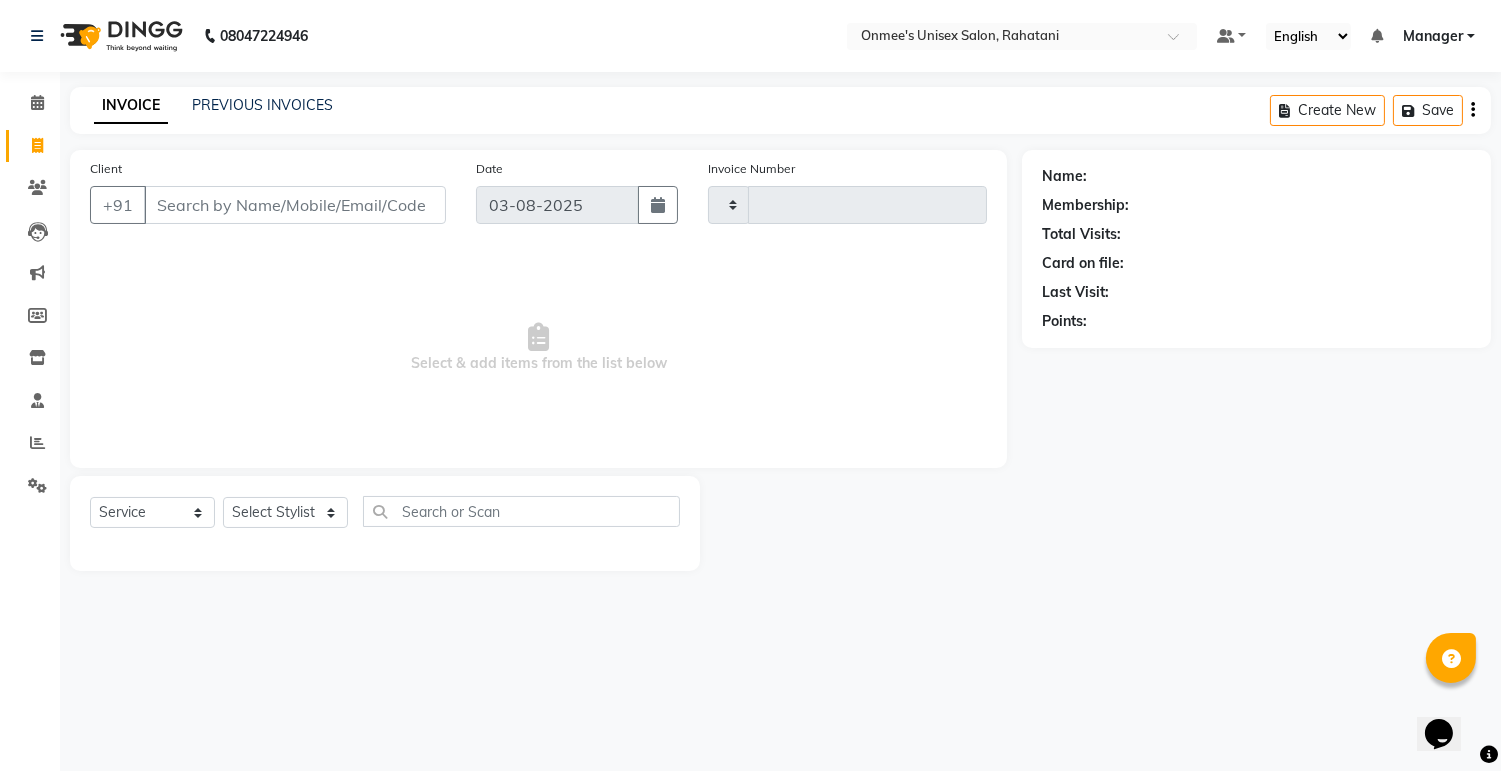 type on "0397" 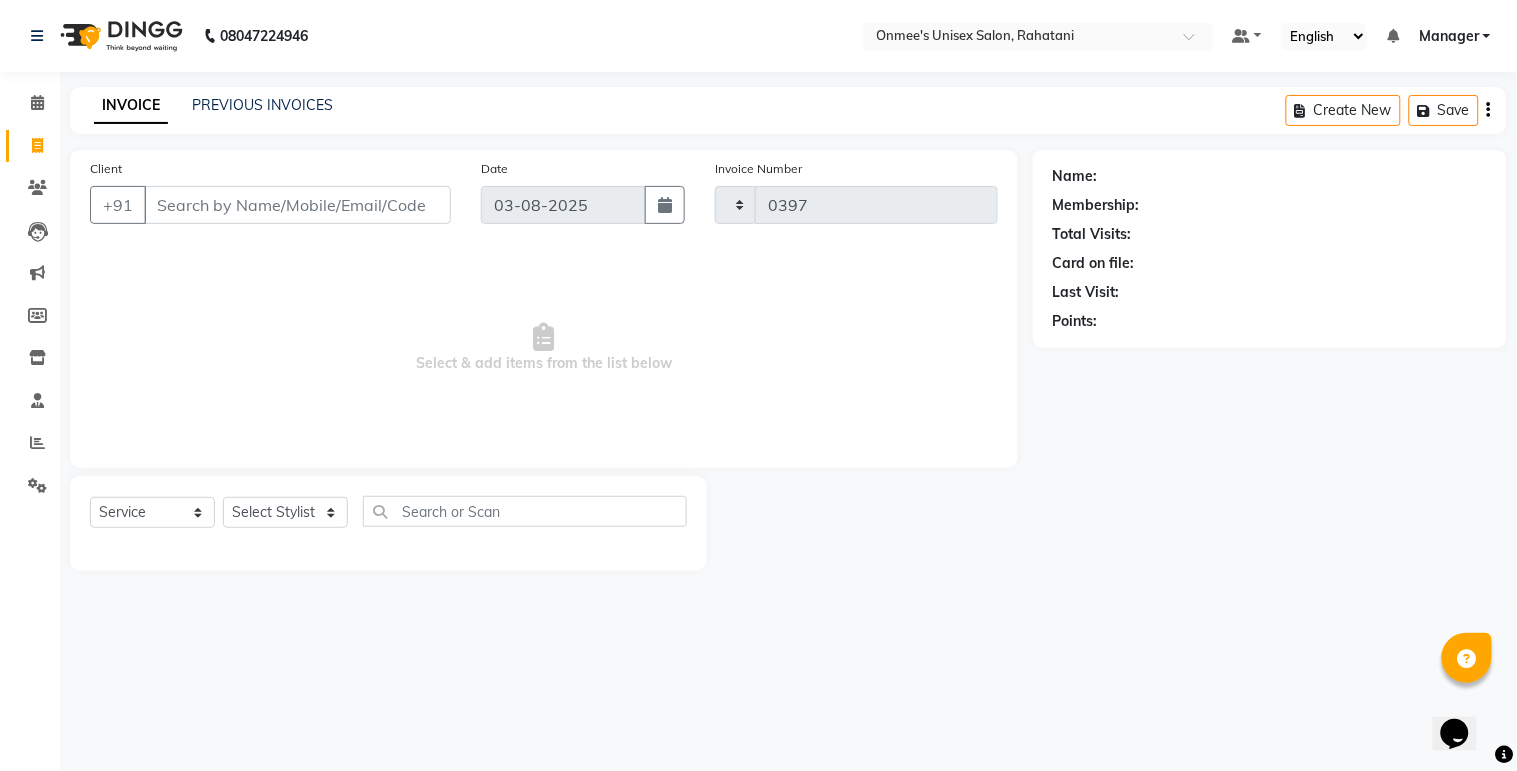 select on "8273" 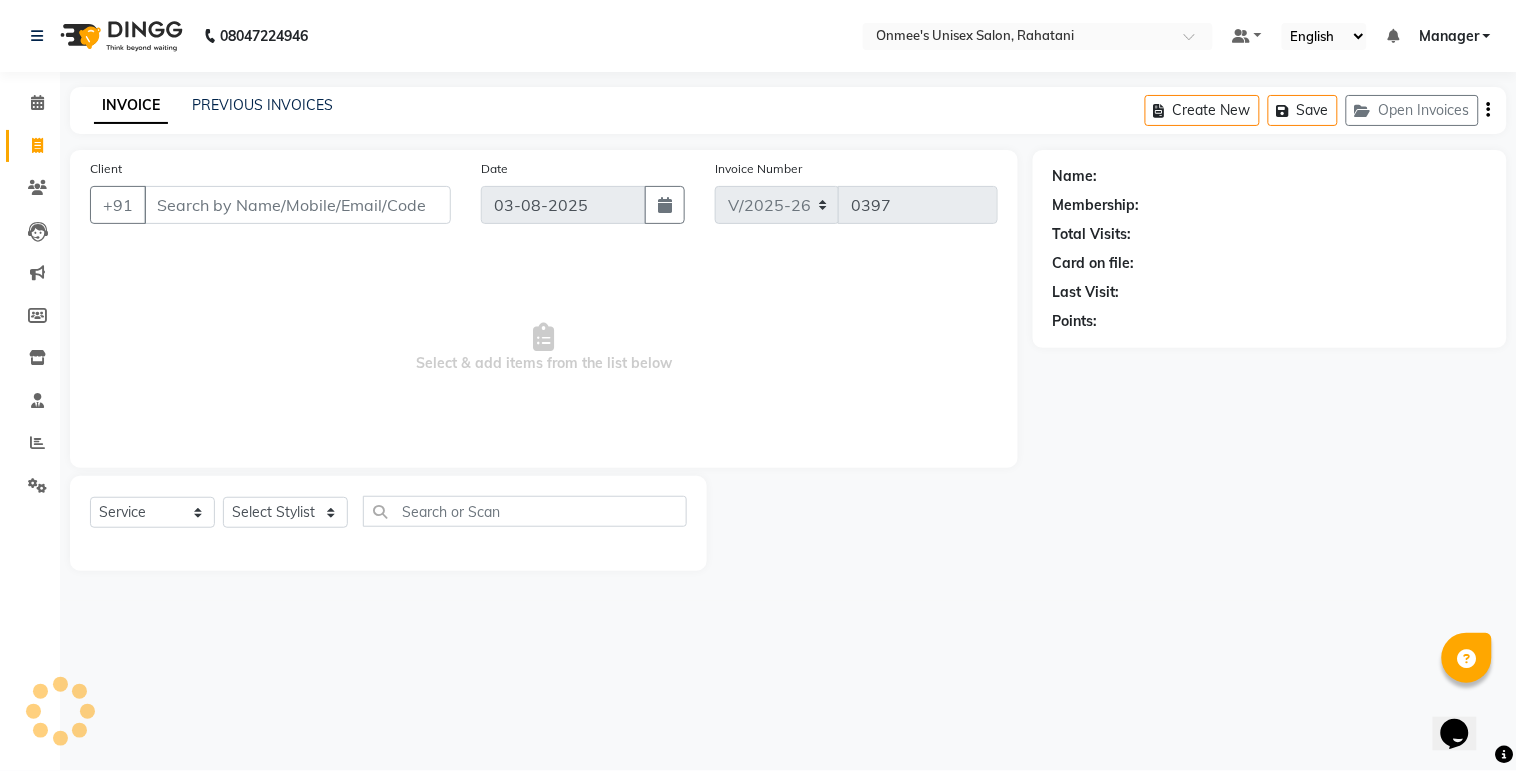 select on "79756" 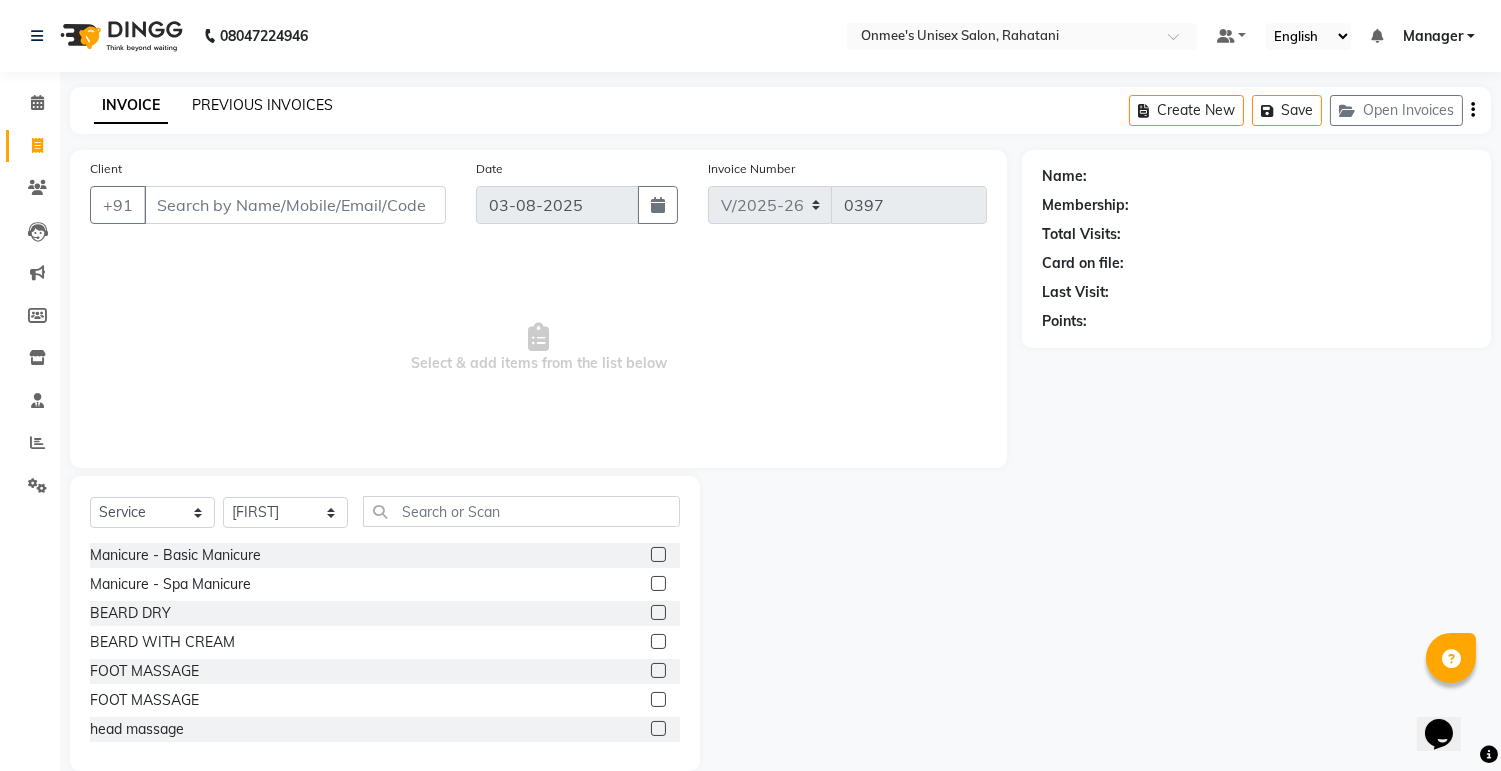 click on "PREVIOUS INVOICES" 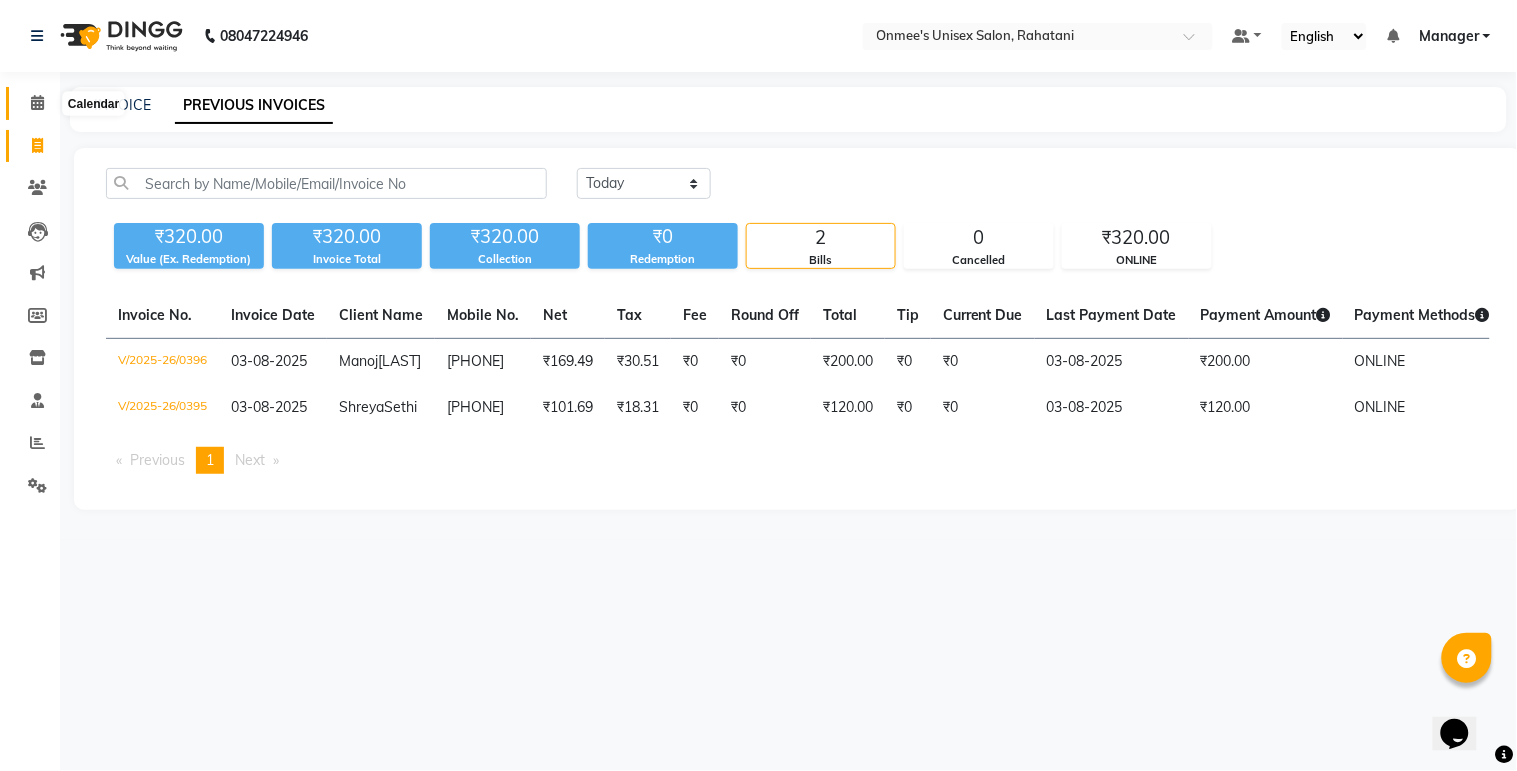 click 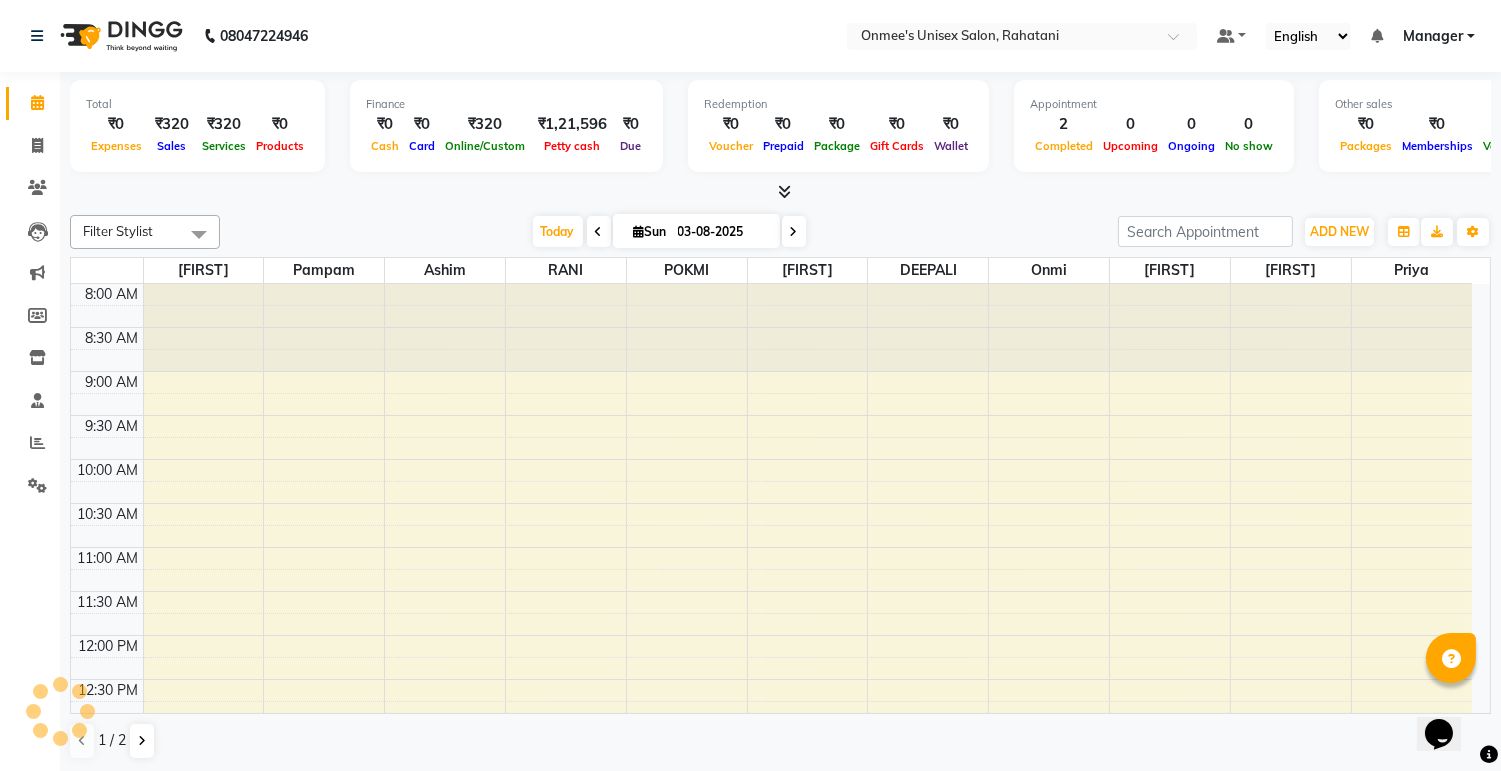 scroll, scrollTop: 0, scrollLeft: 0, axis: both 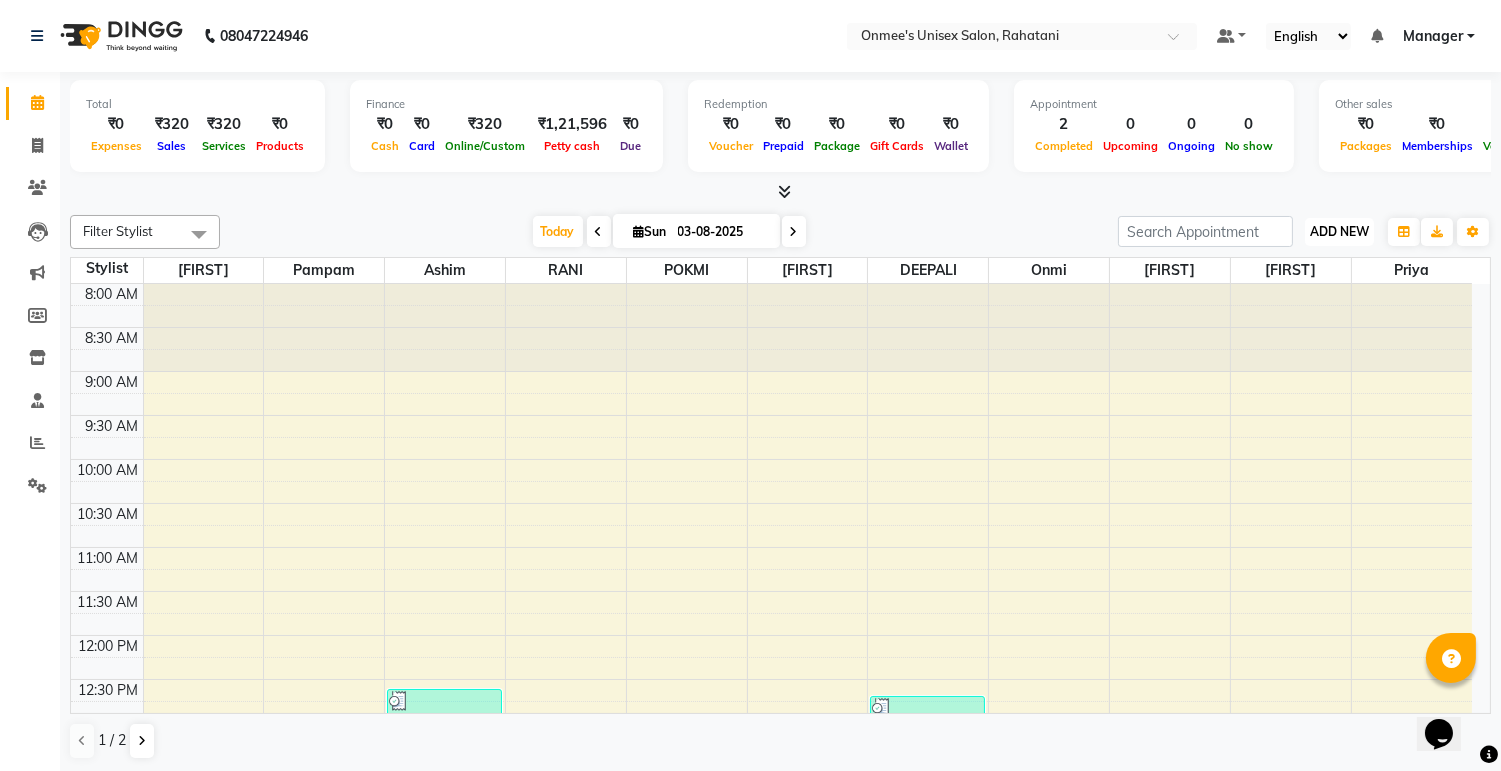 click on "ADD NEW" at bounding box center [1339, 231] 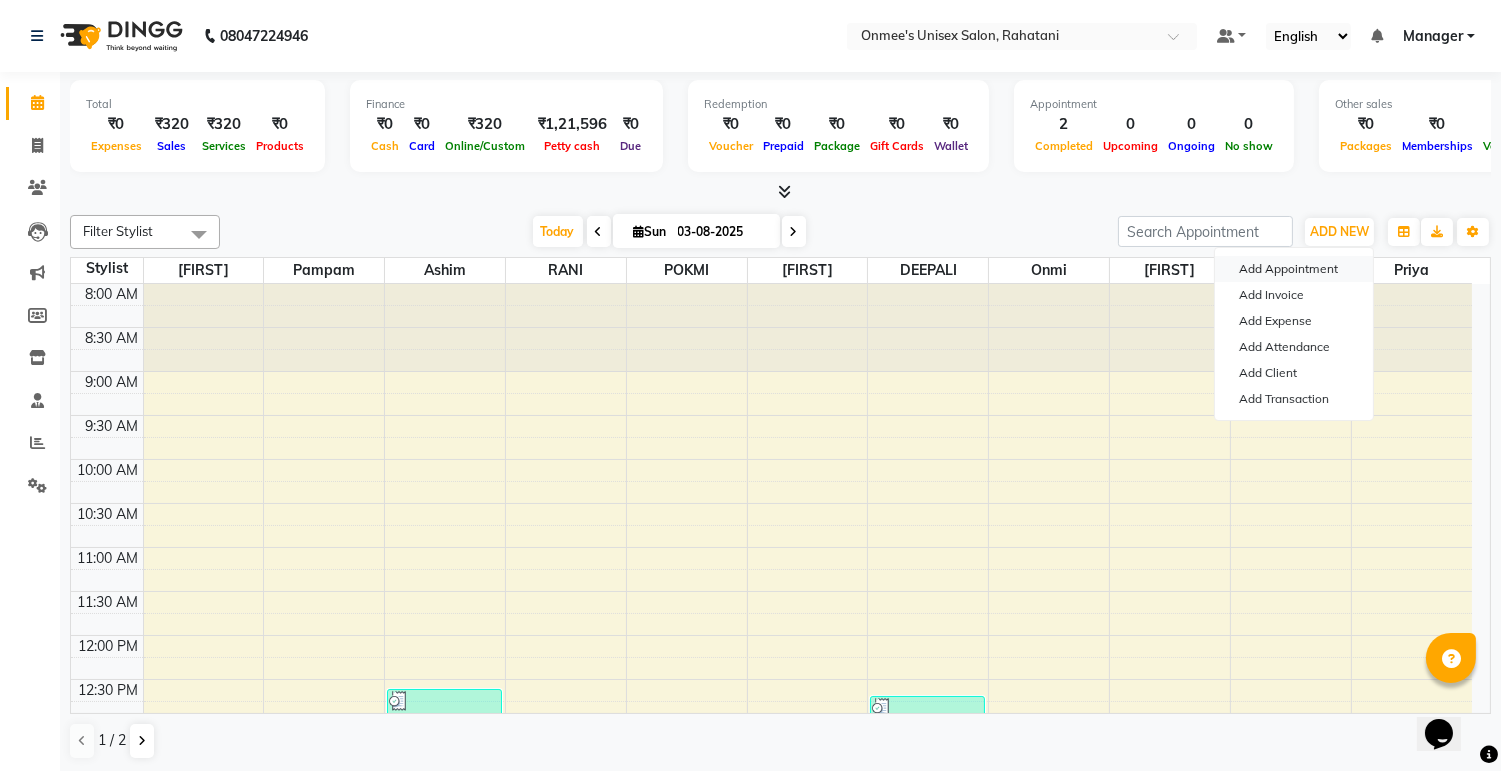 click on "Add Appointment" at bounding box center [1294, 269] 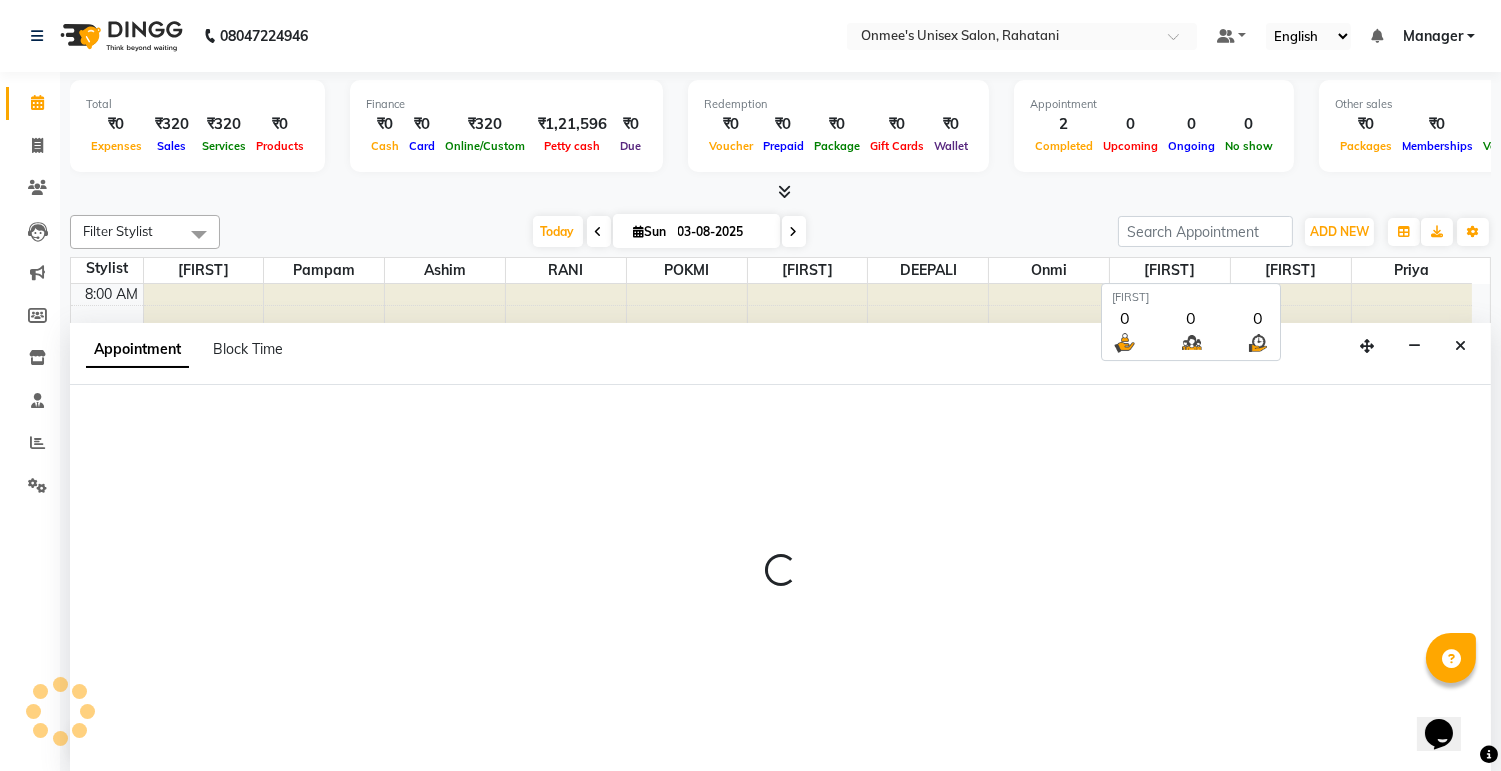 scroll, scrollTop: 1, scrollLeft: 0, axis: vertical 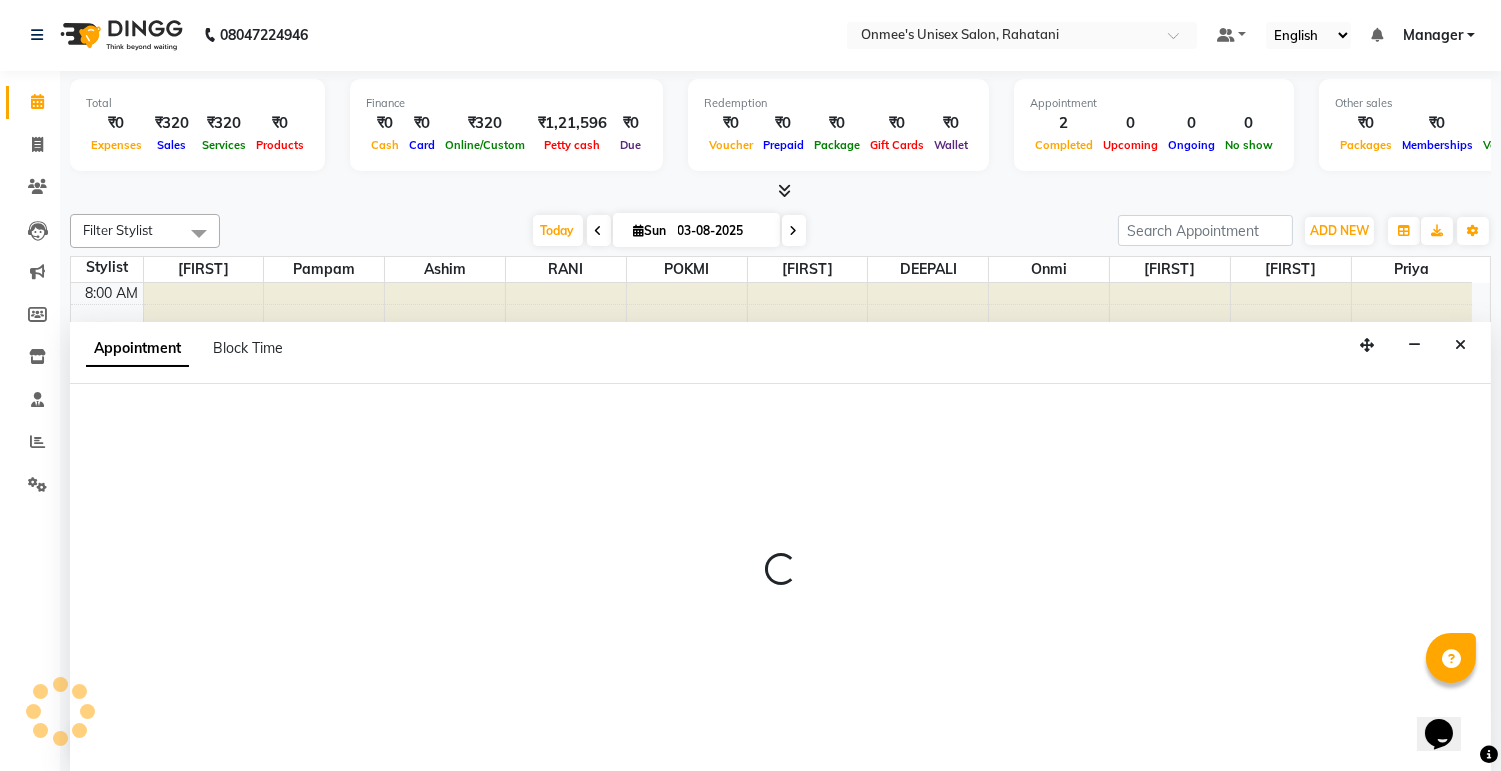 select on "540" 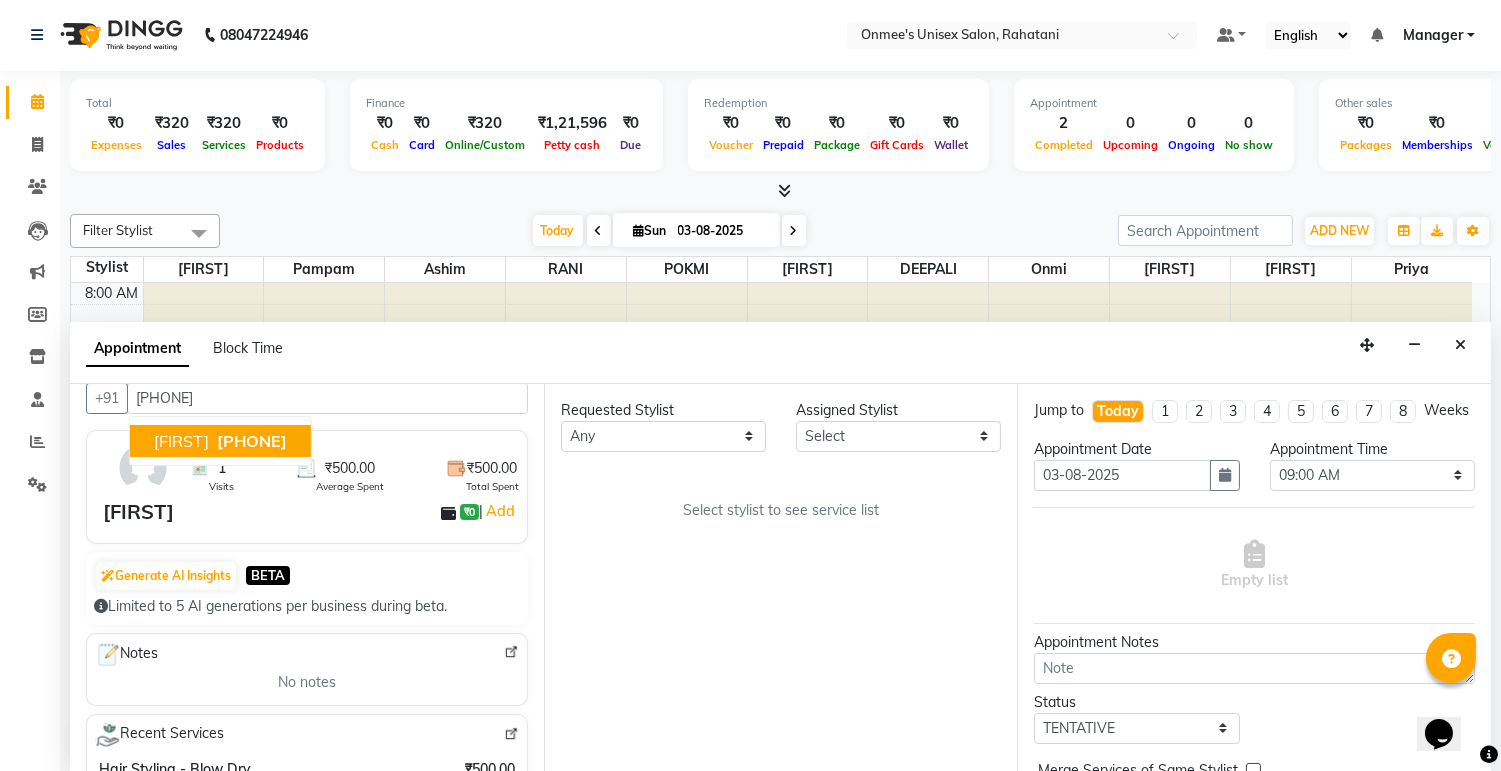 scroll, scrollTop: 0, scrollLeft: 0, axis: both 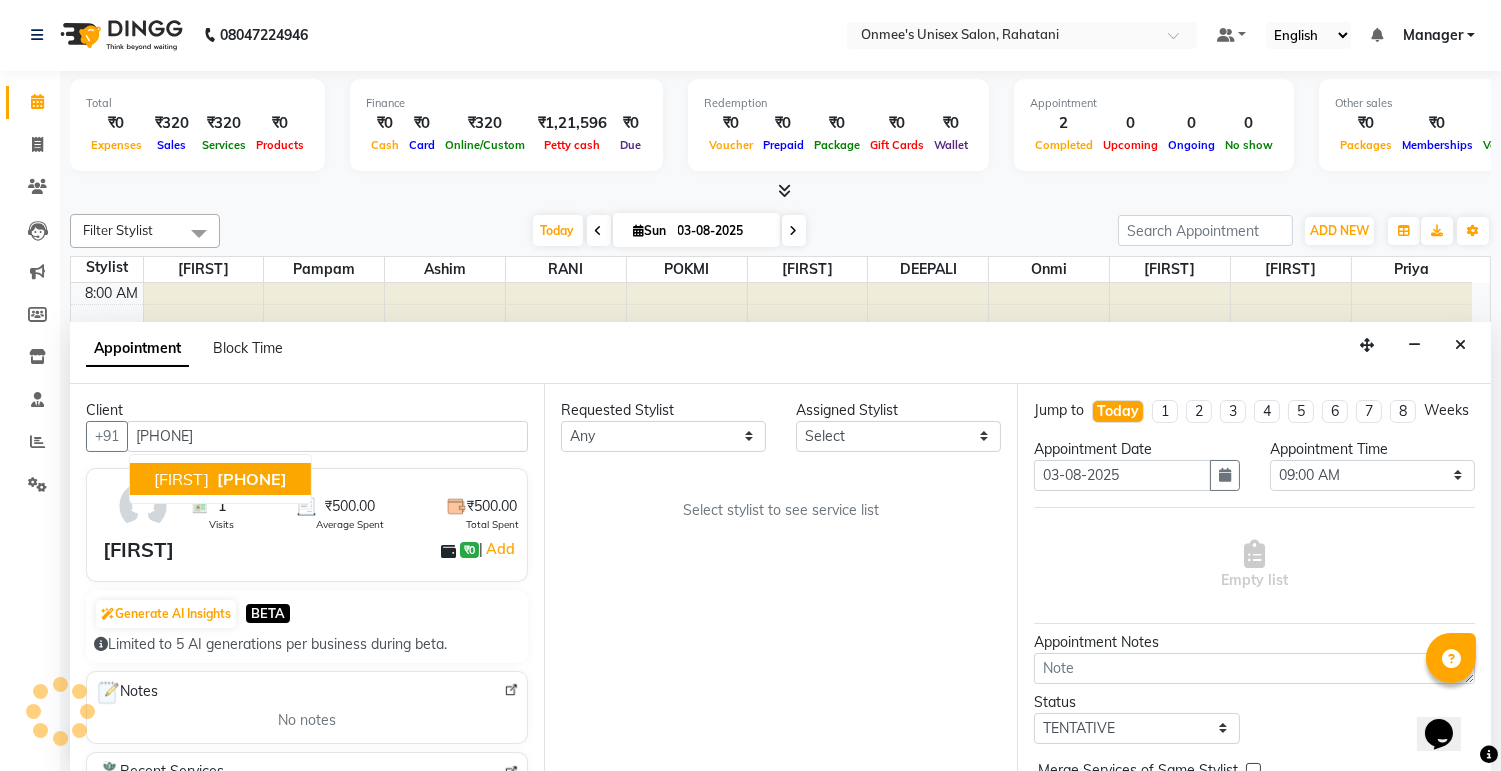 click on "[PHONE]" at bounding box center (252, 479) 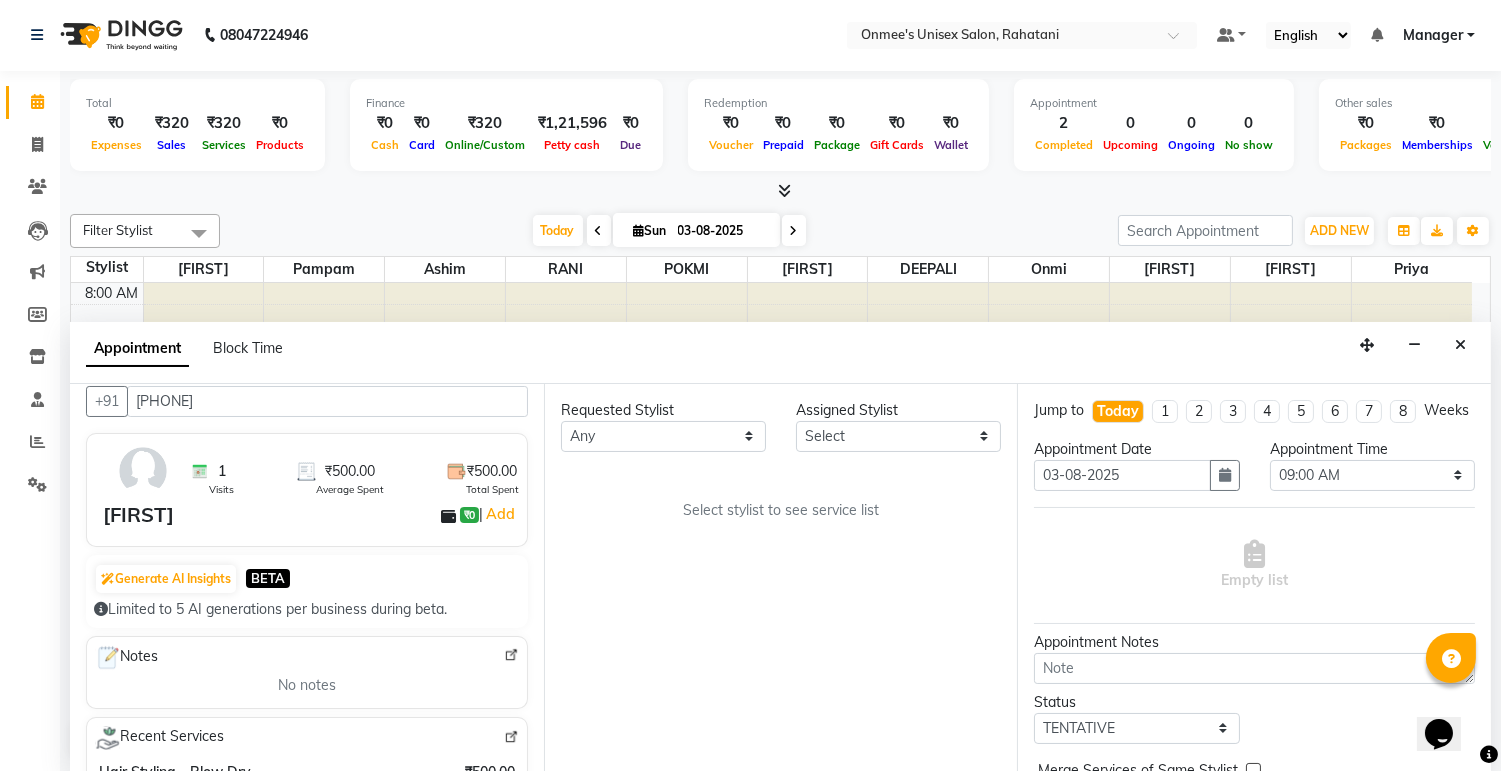 scroll, scrollTop: 0, scrollLeft: 0, axis: both 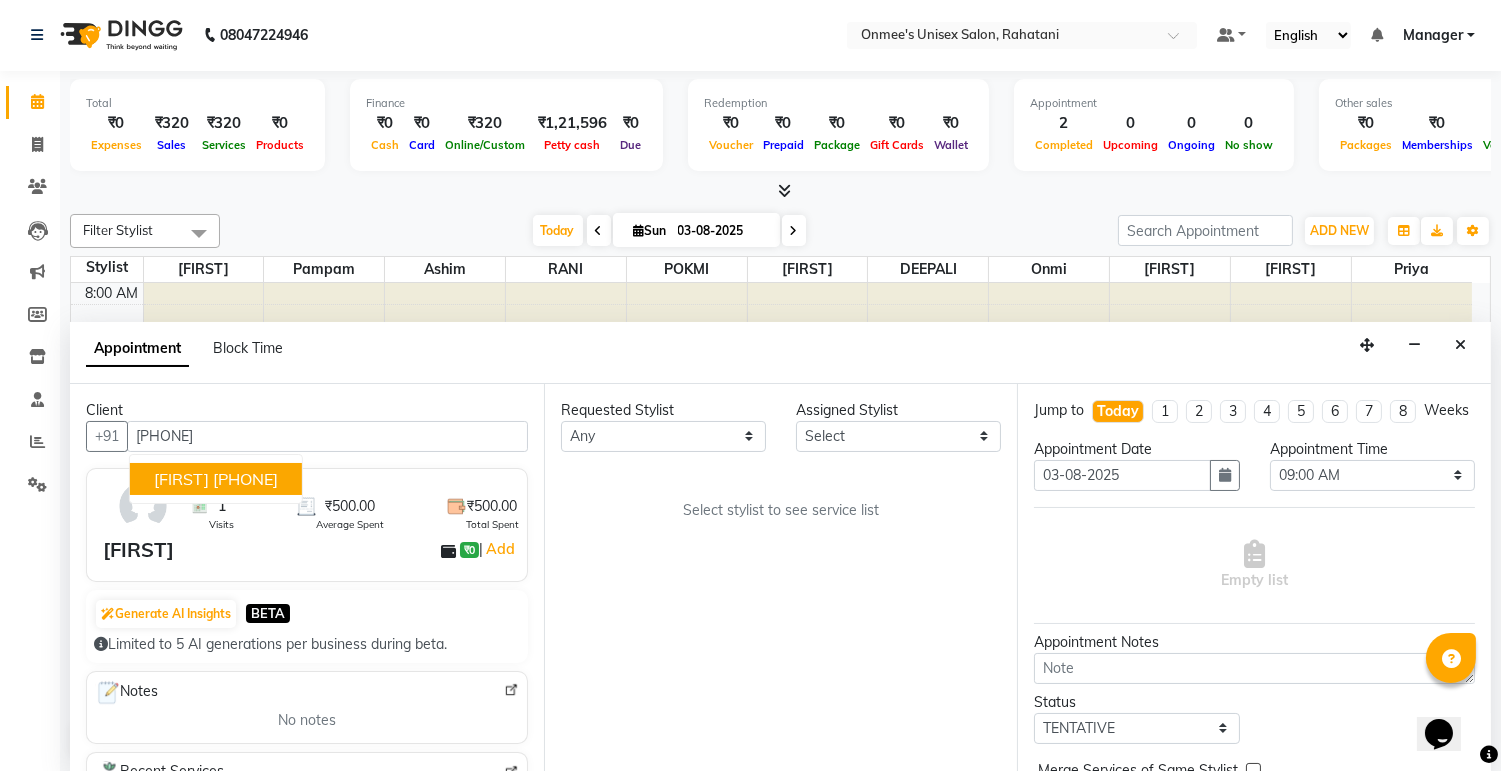click on "[PHONE]" at bounding box center [245, 479] 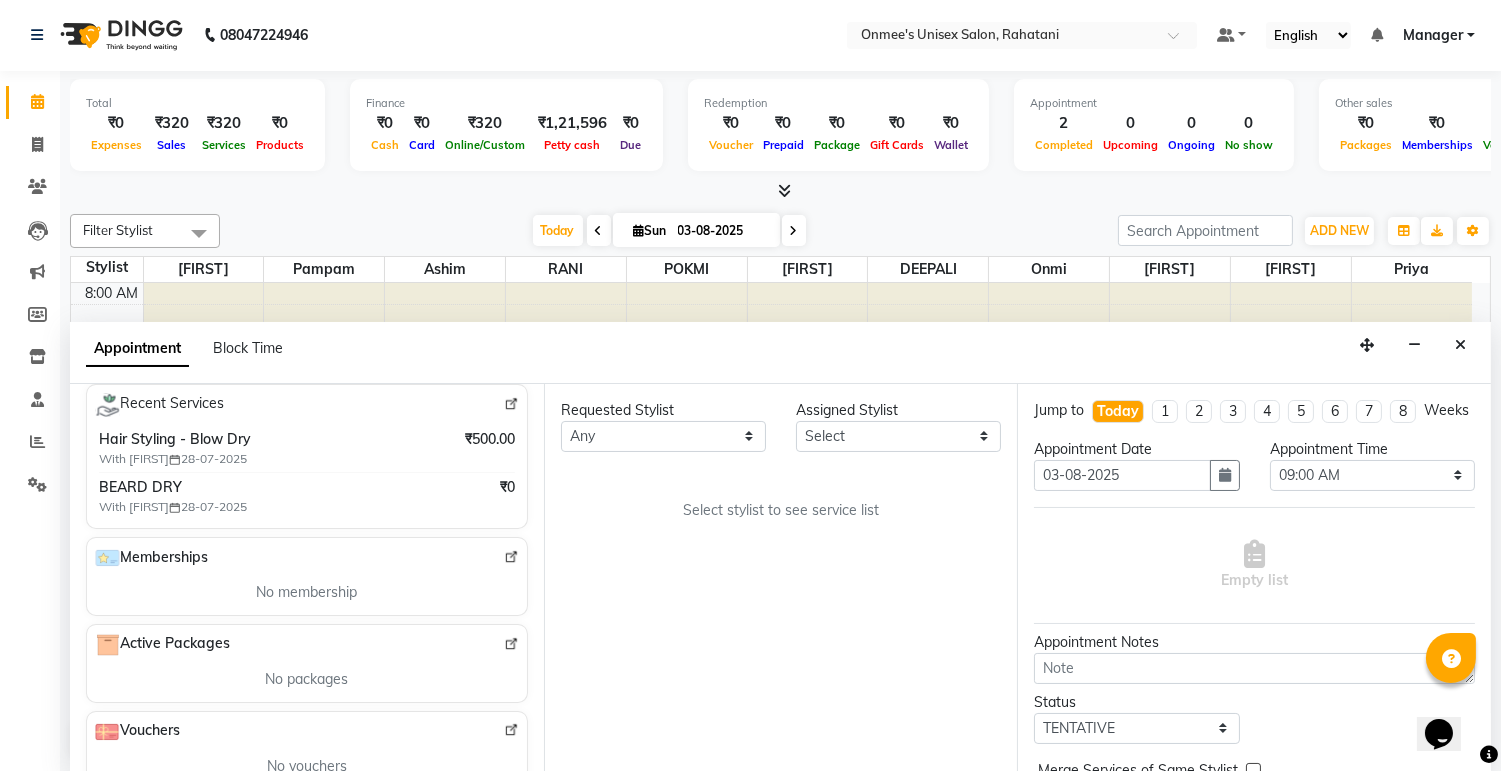 scroll, scrollTop: 403, scrollLeft: 0, axis: vertical 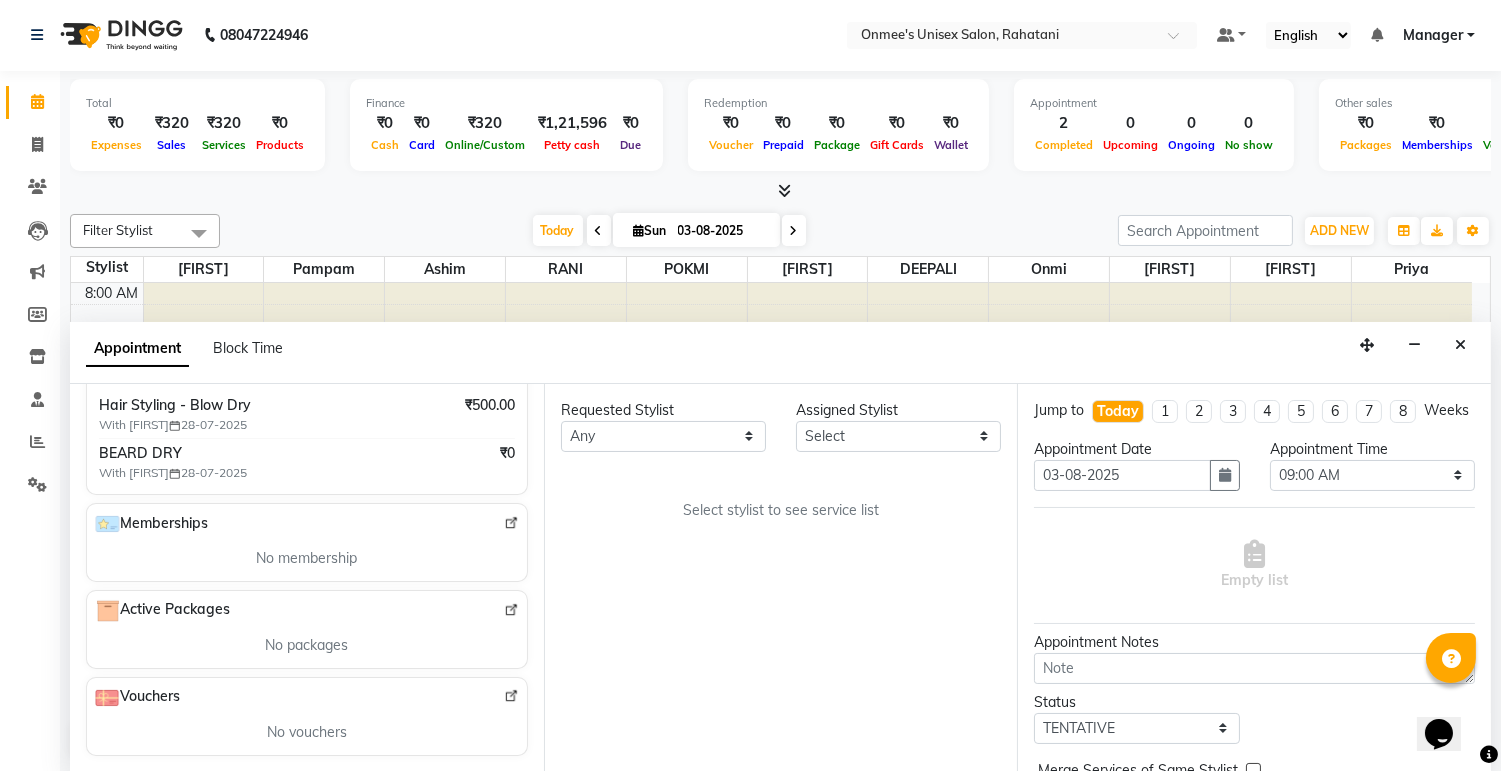 type on "[PHONE]" 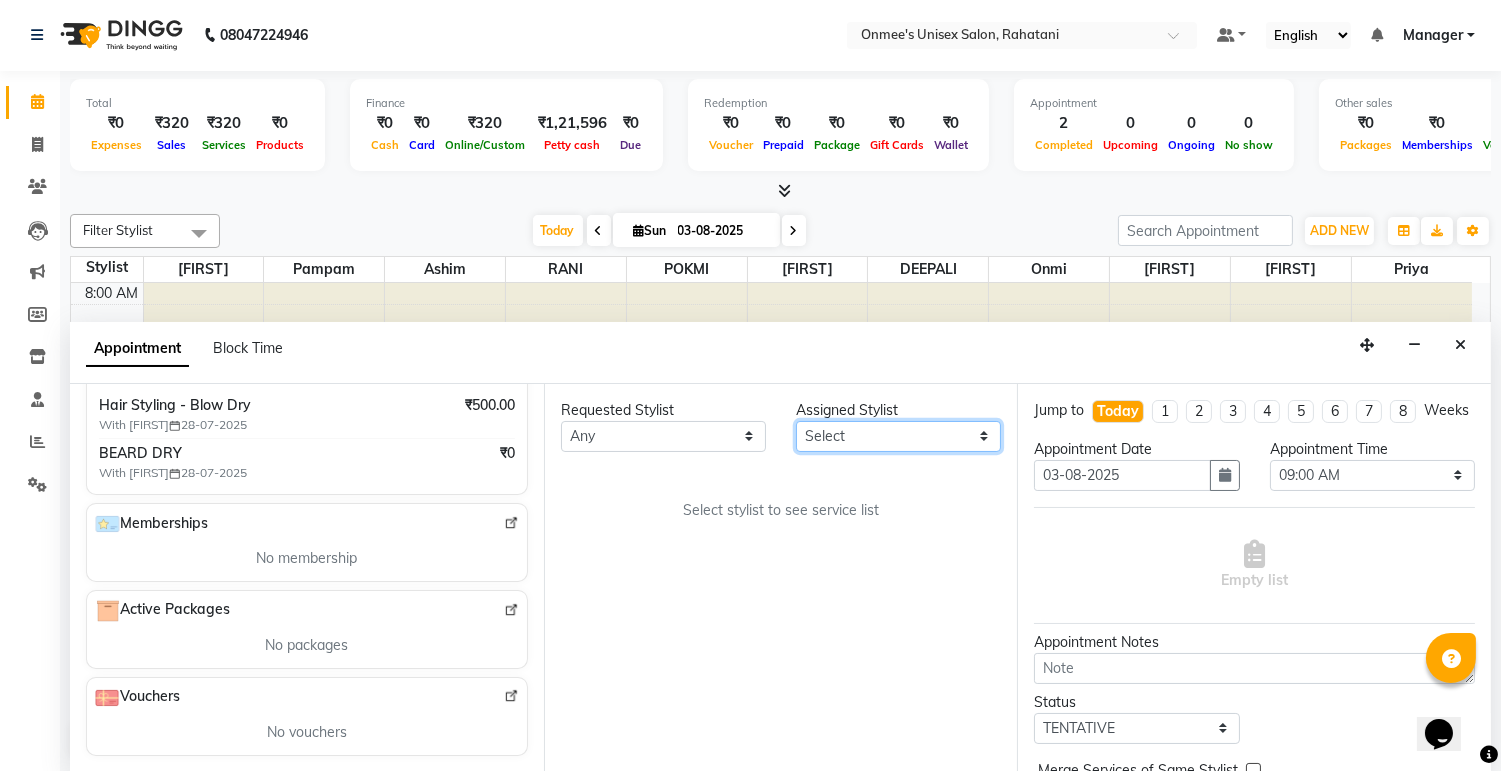 click on "Select [FIRST] [FIRST] [FIRST] [FIRST] [FIRST] [FIRST] [FIRST] [FIRST] [FIRST] [FIRST] [FIRST] [FIRST]" at bounding box center (898, 436) 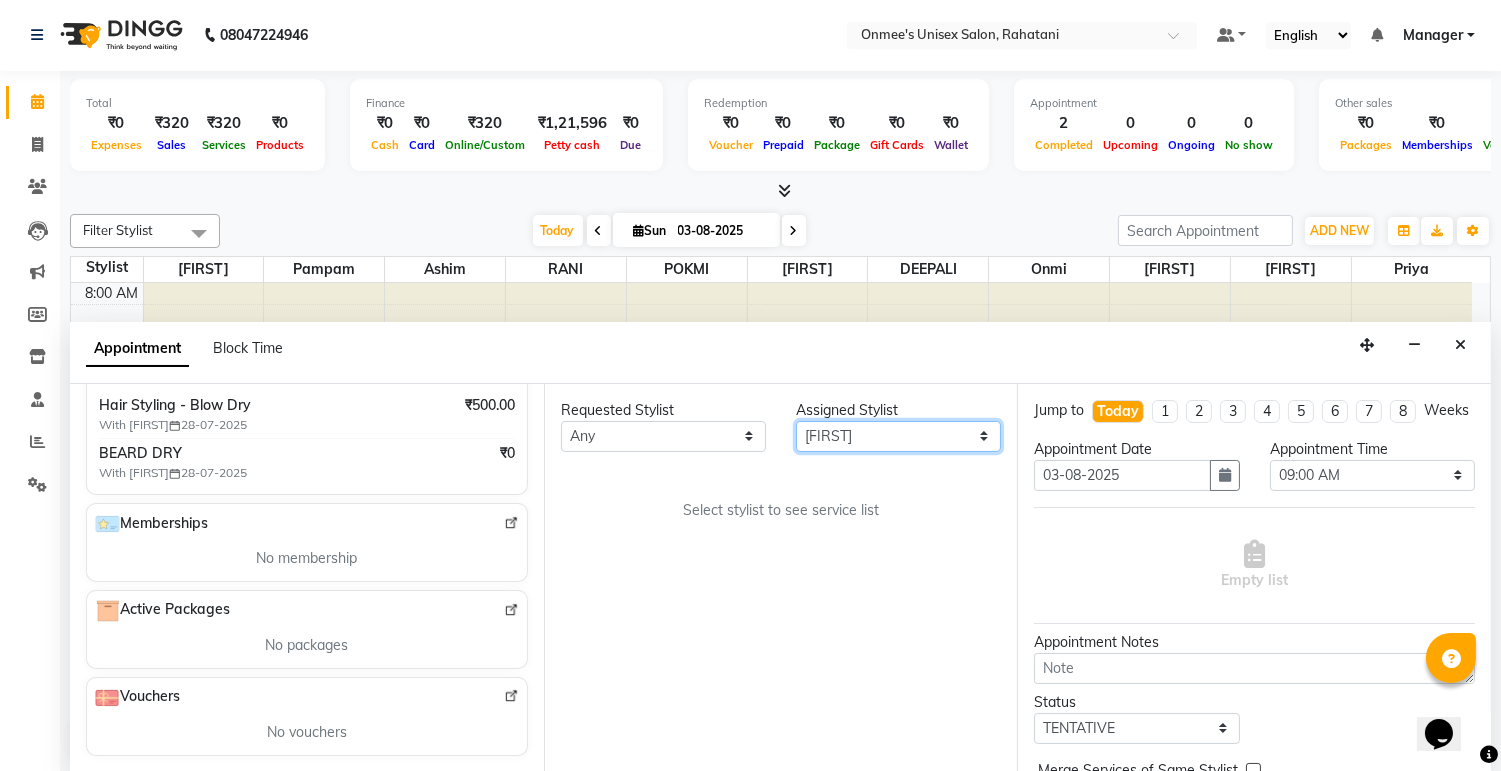 click on "Select [FIRST] [FIRST] [FIRST] [FIRST] [FIRST] [FIRST] [FIRST] [FIRST] [FIRST] [FIRST] [FIRST] [FIRST]" at bounding box center (898, 436) 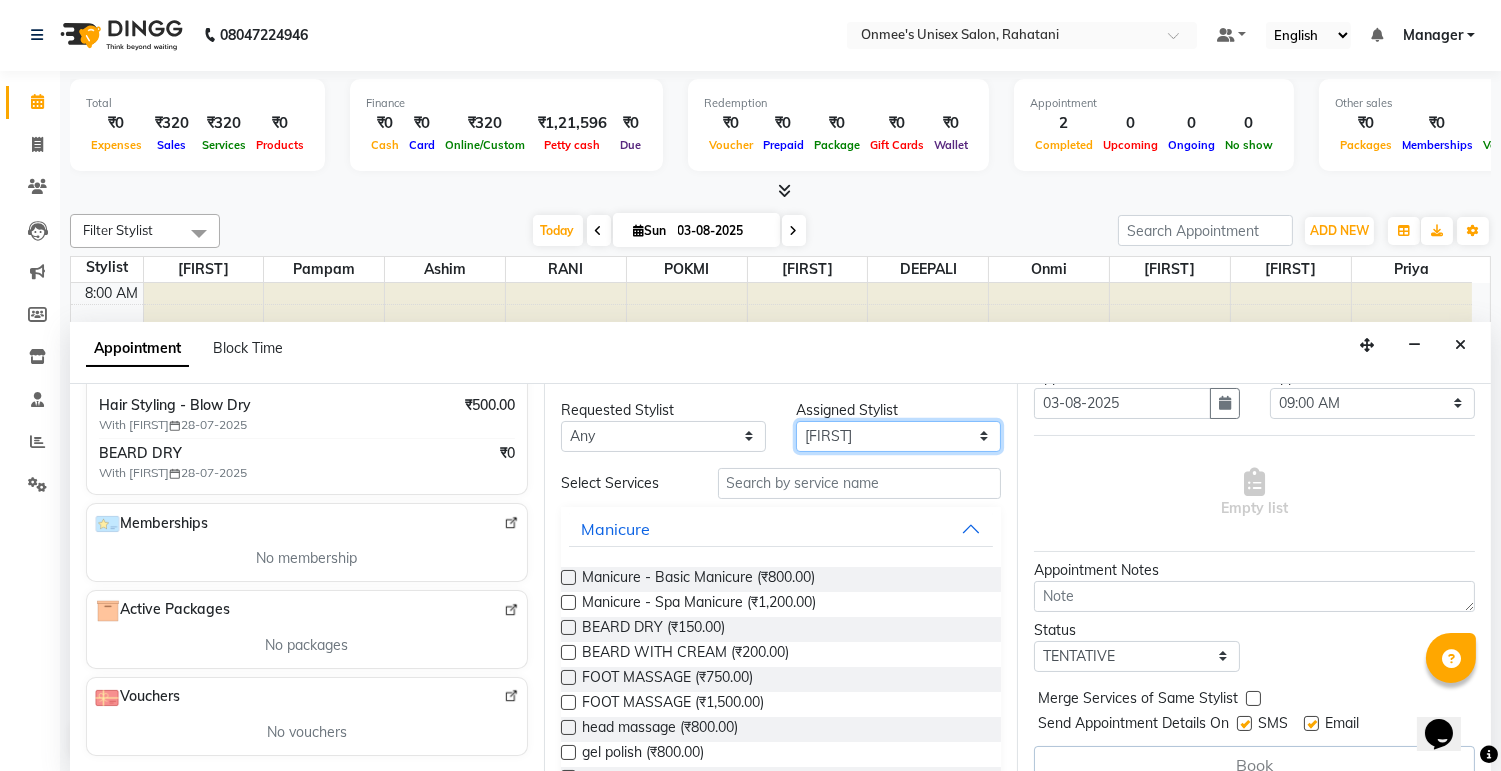 scroll, scrollTop: 111, scrollLeft: 0, axis: vertical 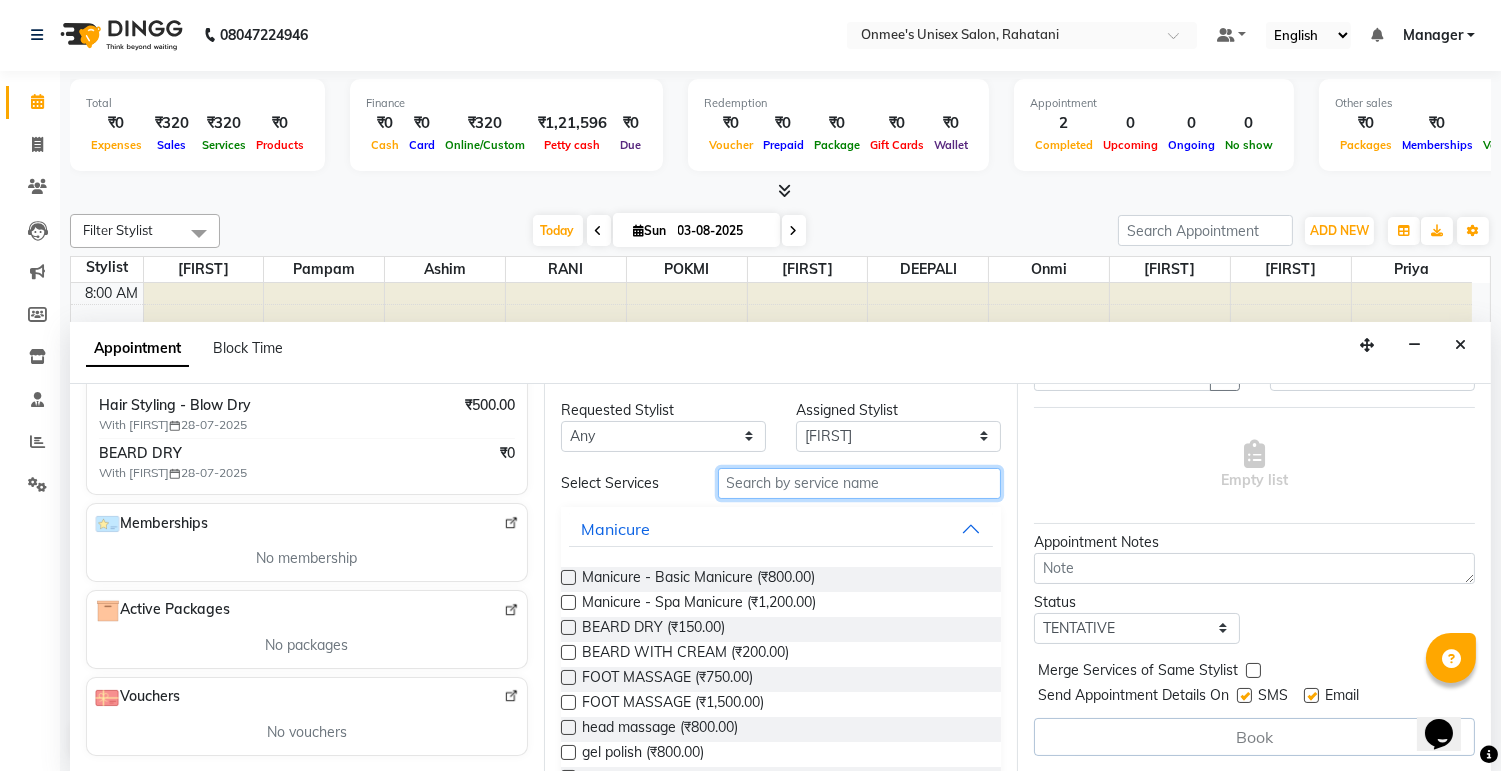 click at bounding box center [860, 483] 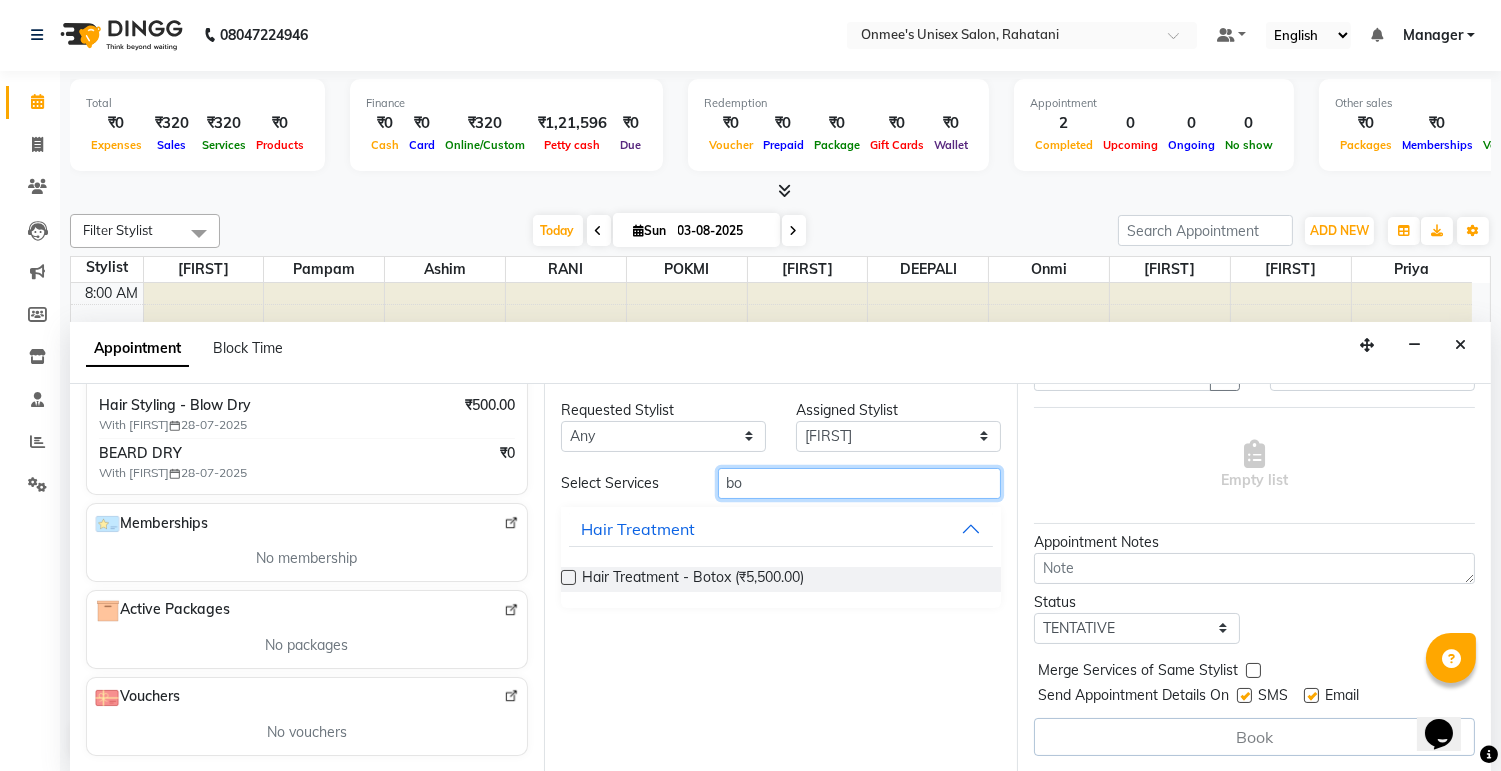 type on "b" 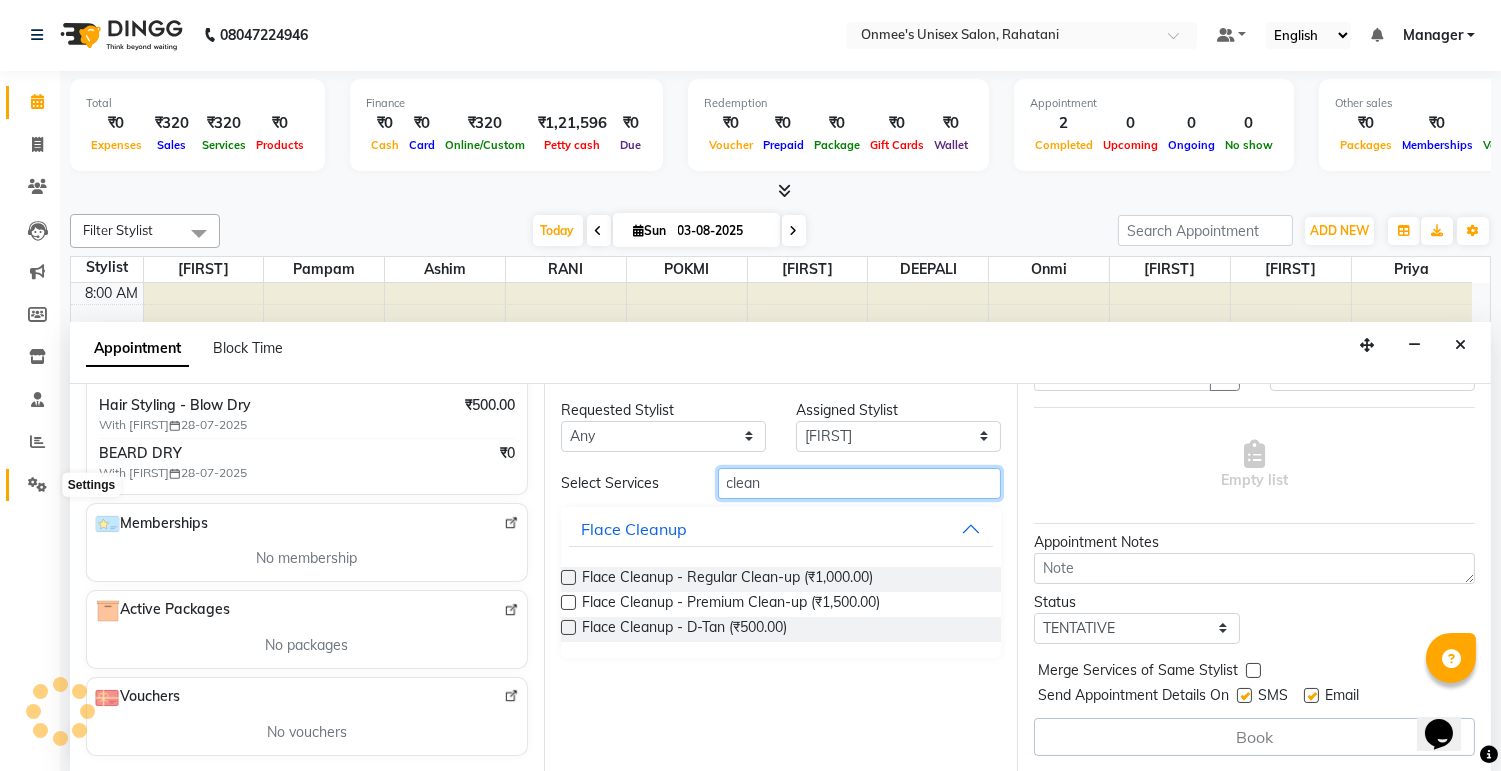 type on "clean" 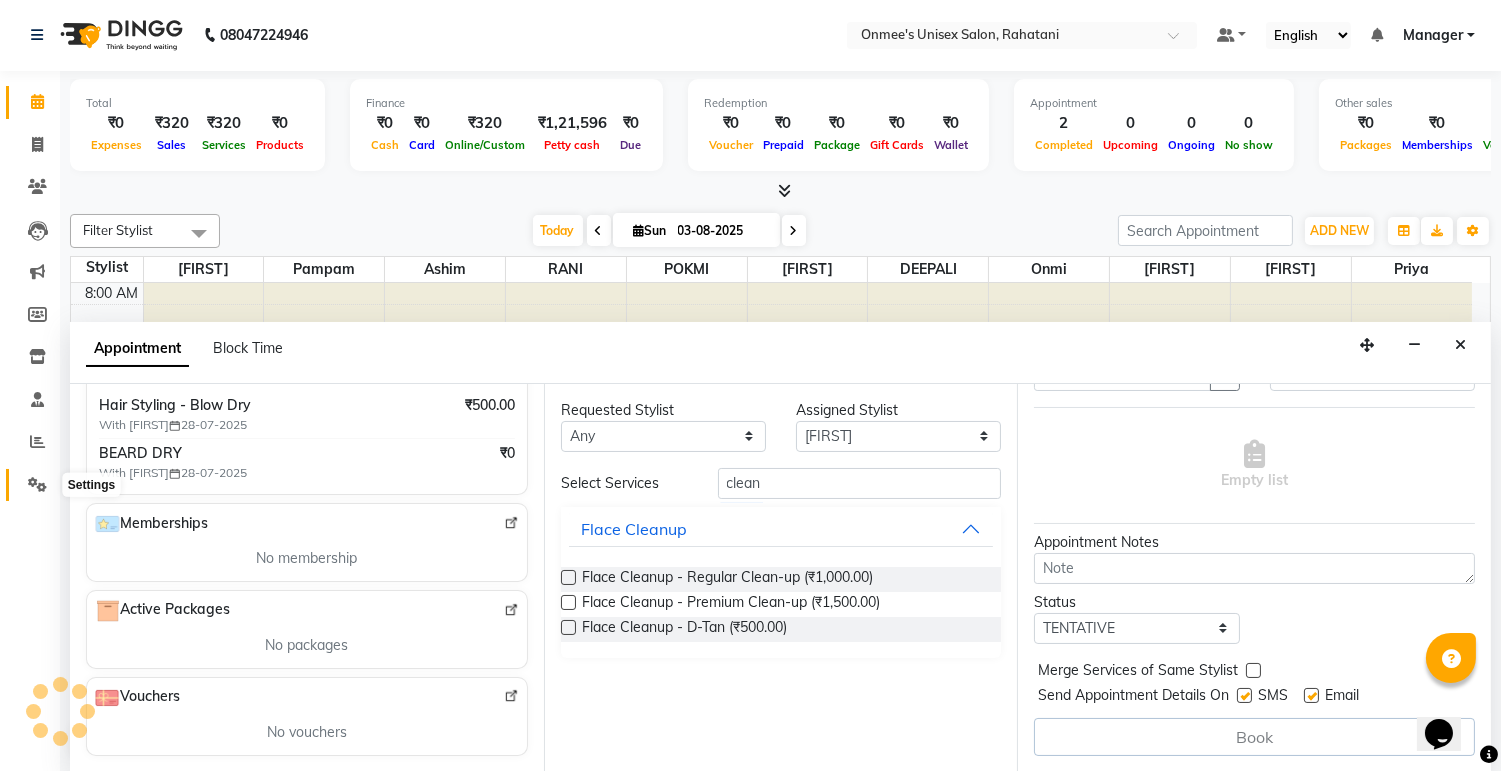 click 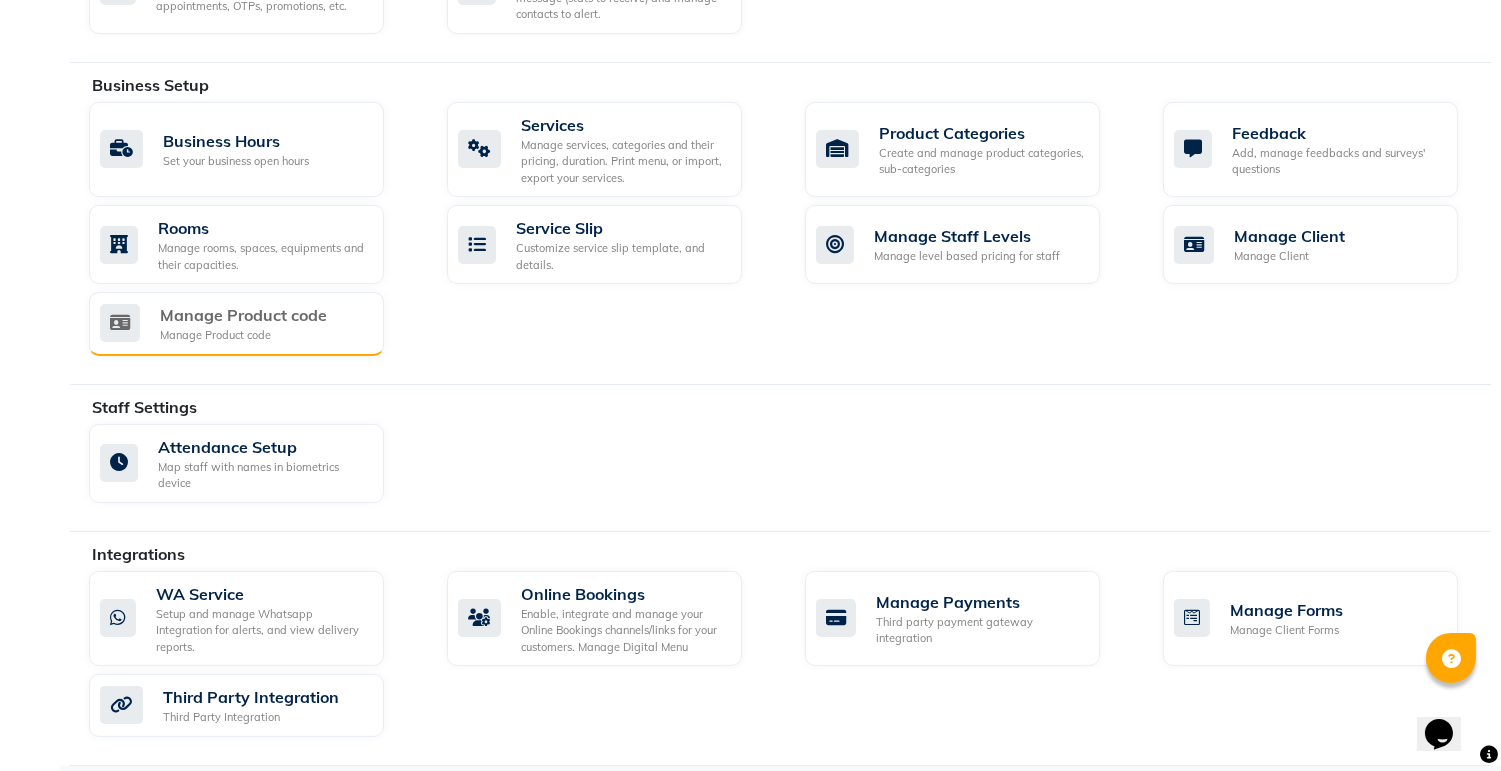 scroll, scrollTop: 721, scrollLeft: 0, axis: vertical 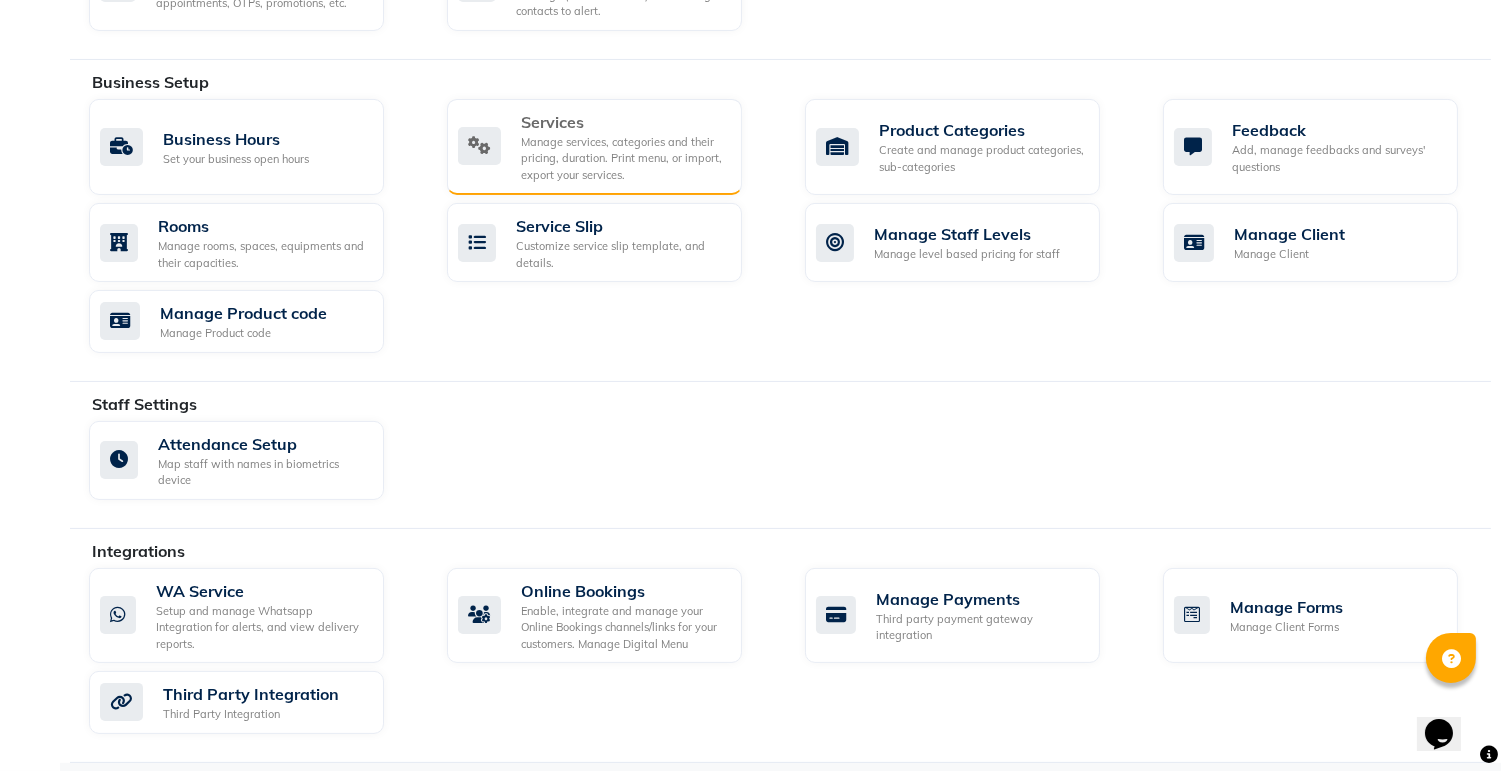 click on "Manage services, categories and their pricing, duration. Print menu, or import, export your services." 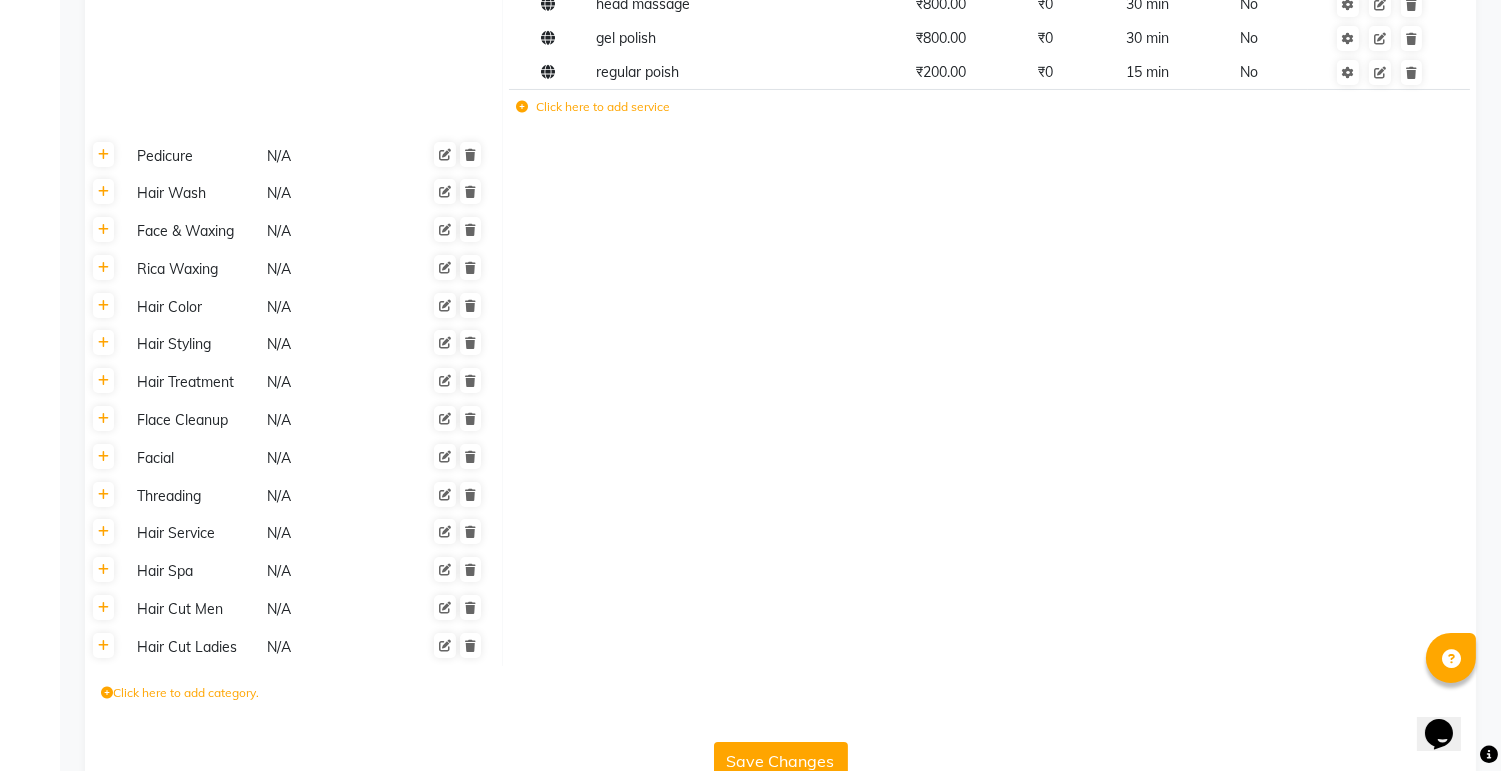 scroll, scrollTop: 602, scrollLeft: 0, axis: vertical 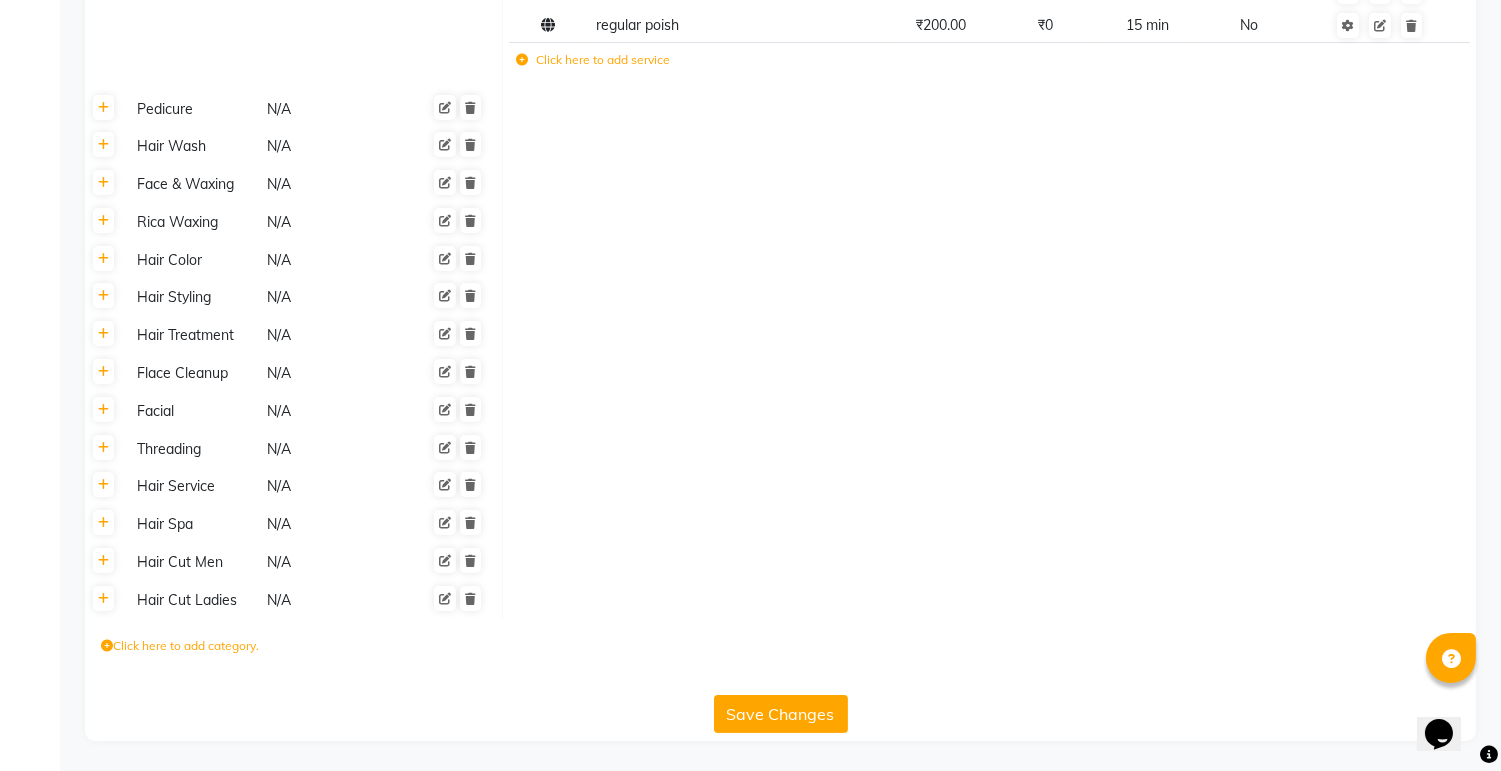 click on "Click here to add category." 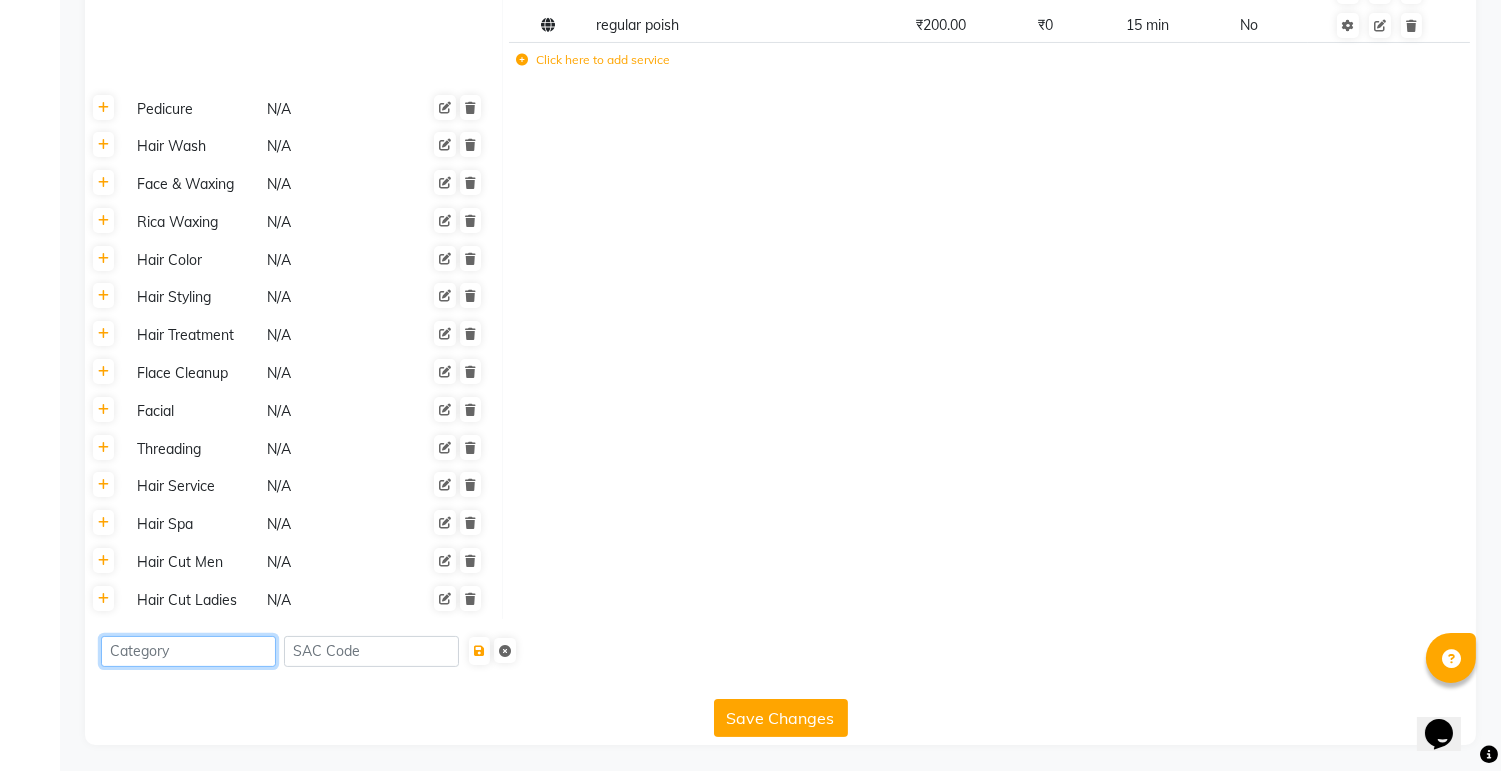 click 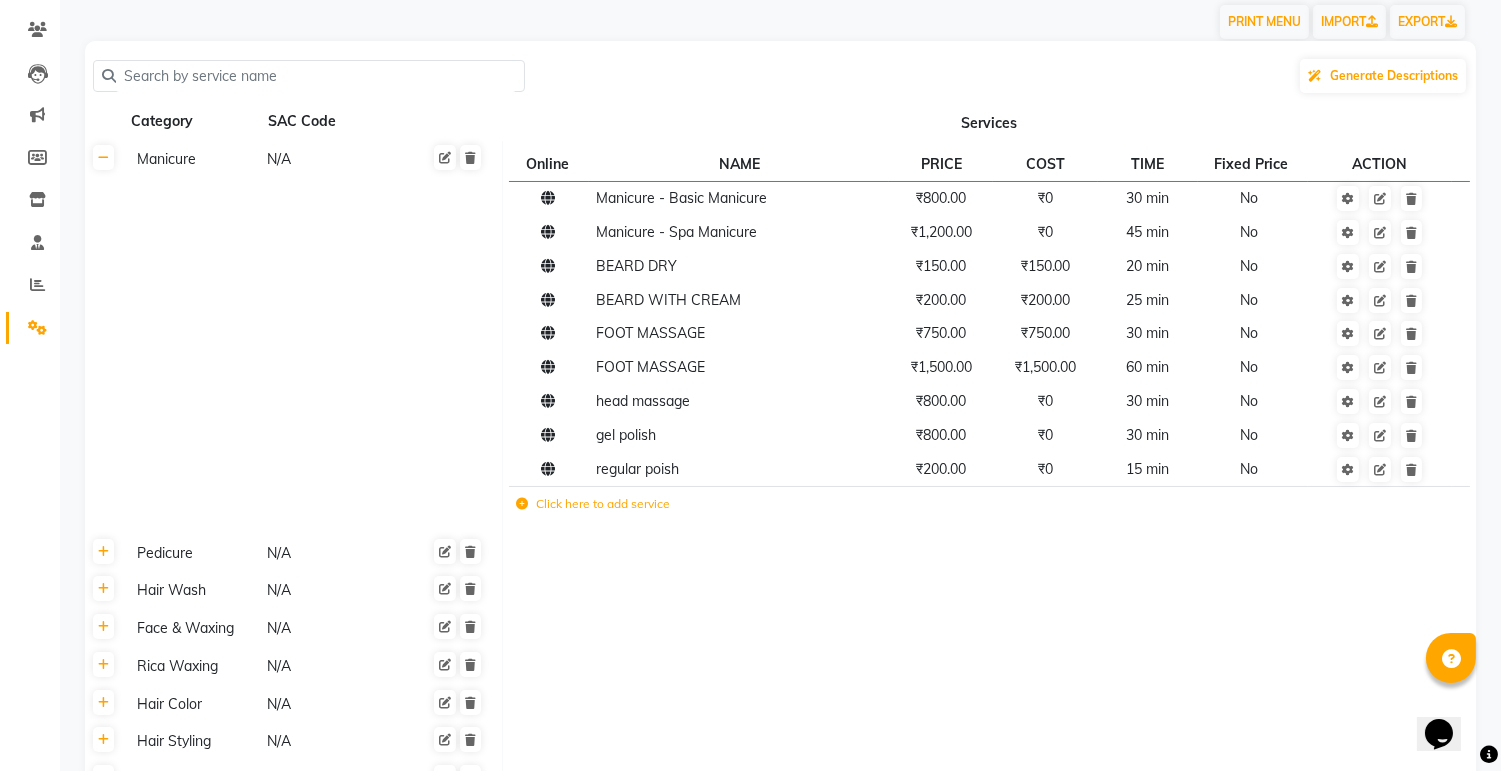 scroll, scrollTop: 157, scrollLeft: 0, axis: vertical 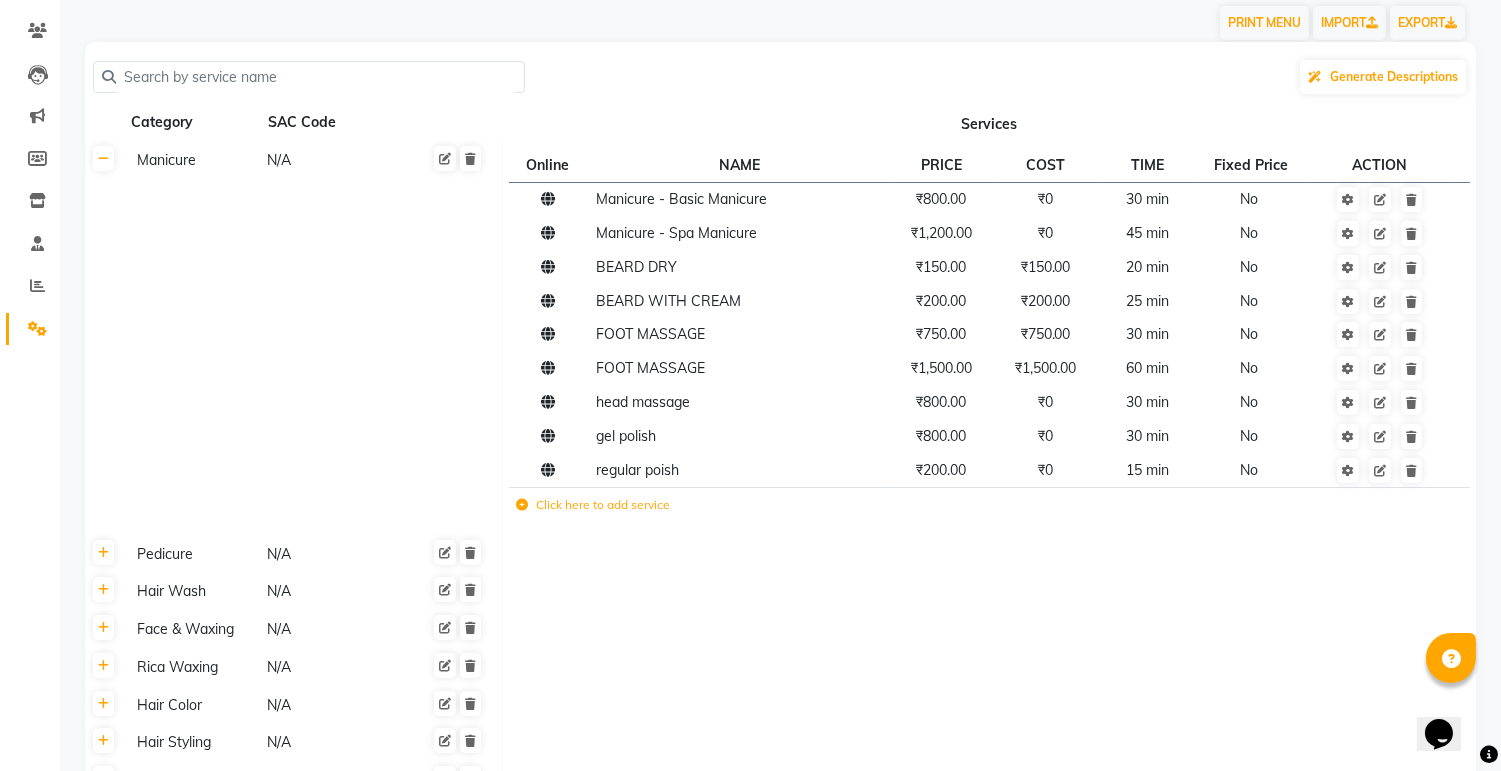 type on "body massage" 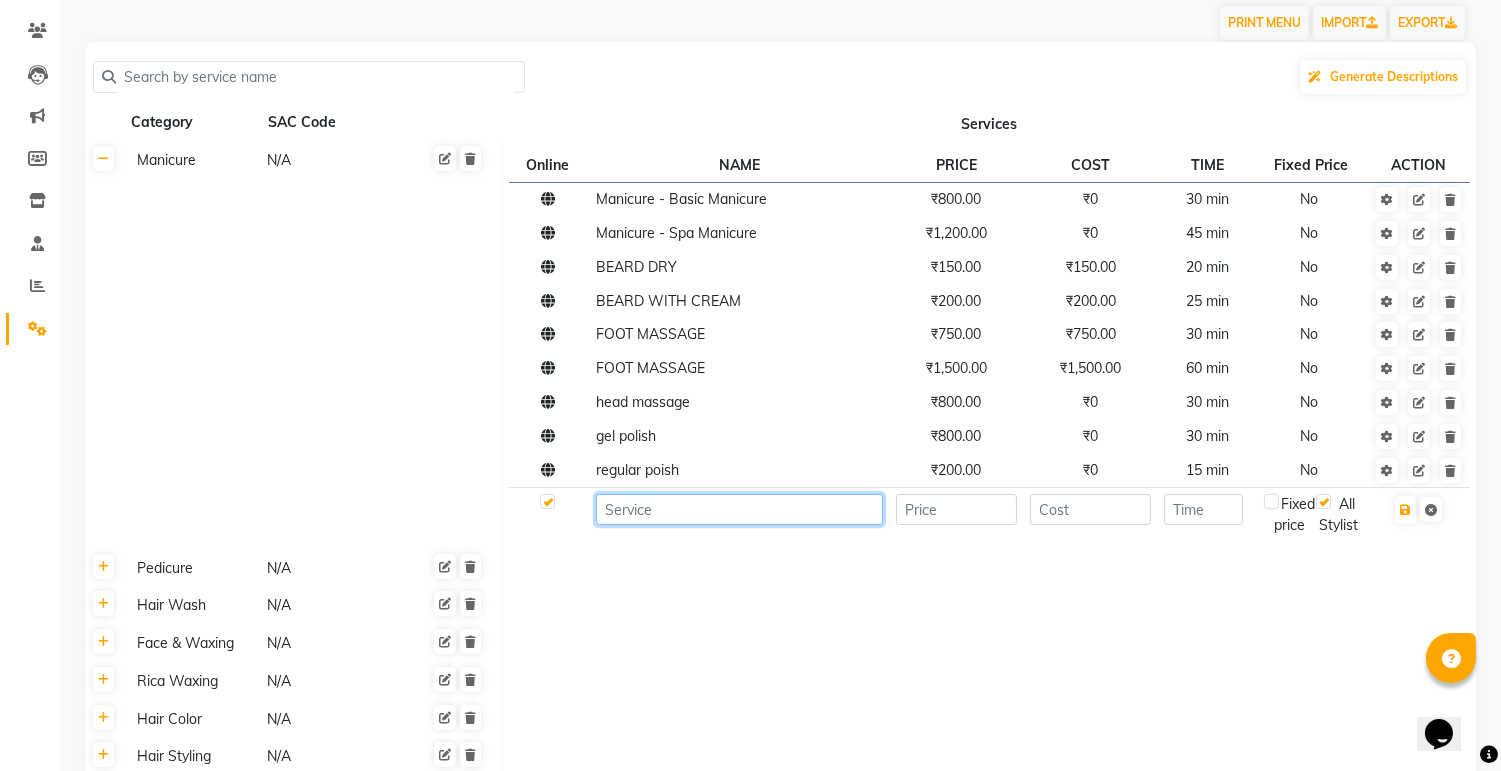 click 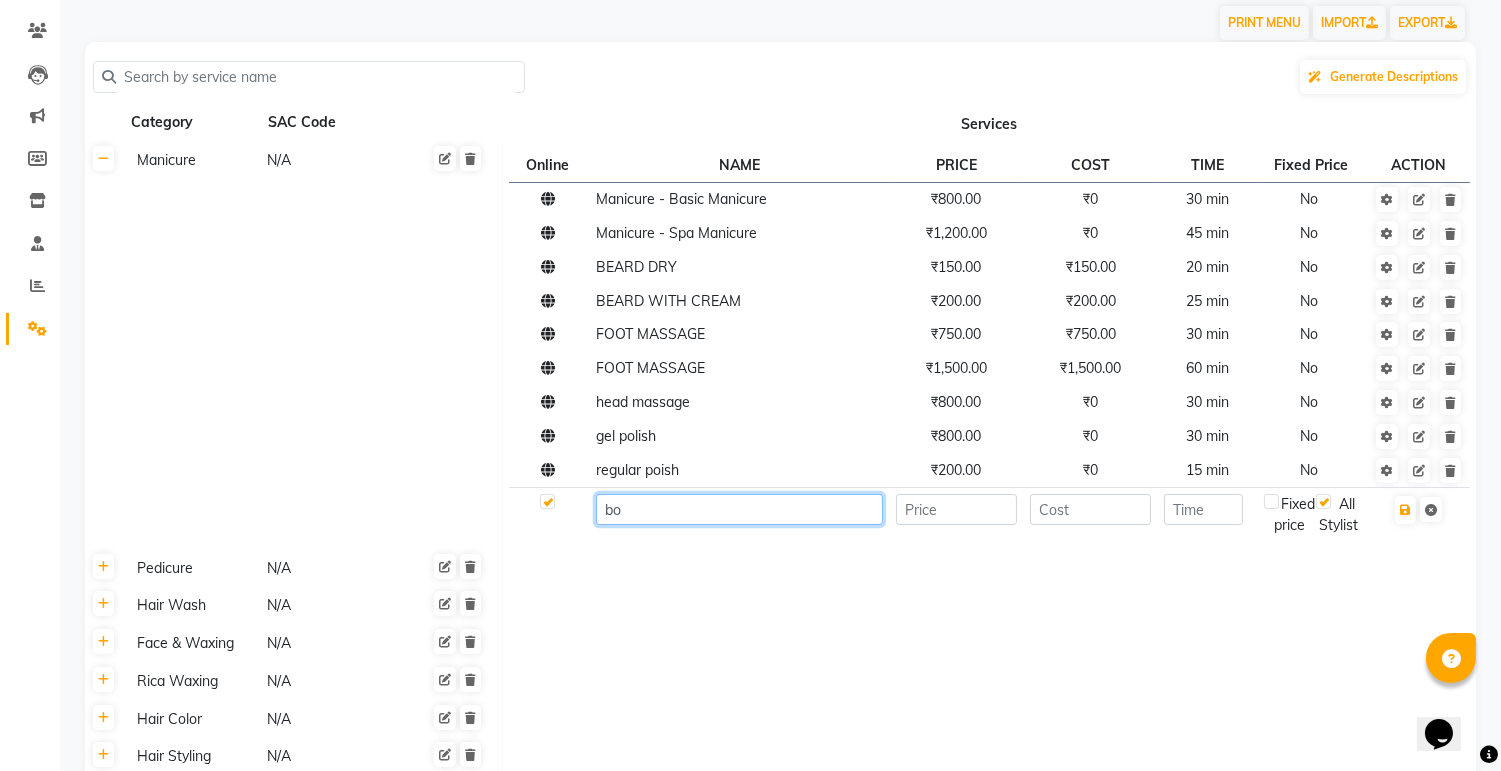 type on "b" 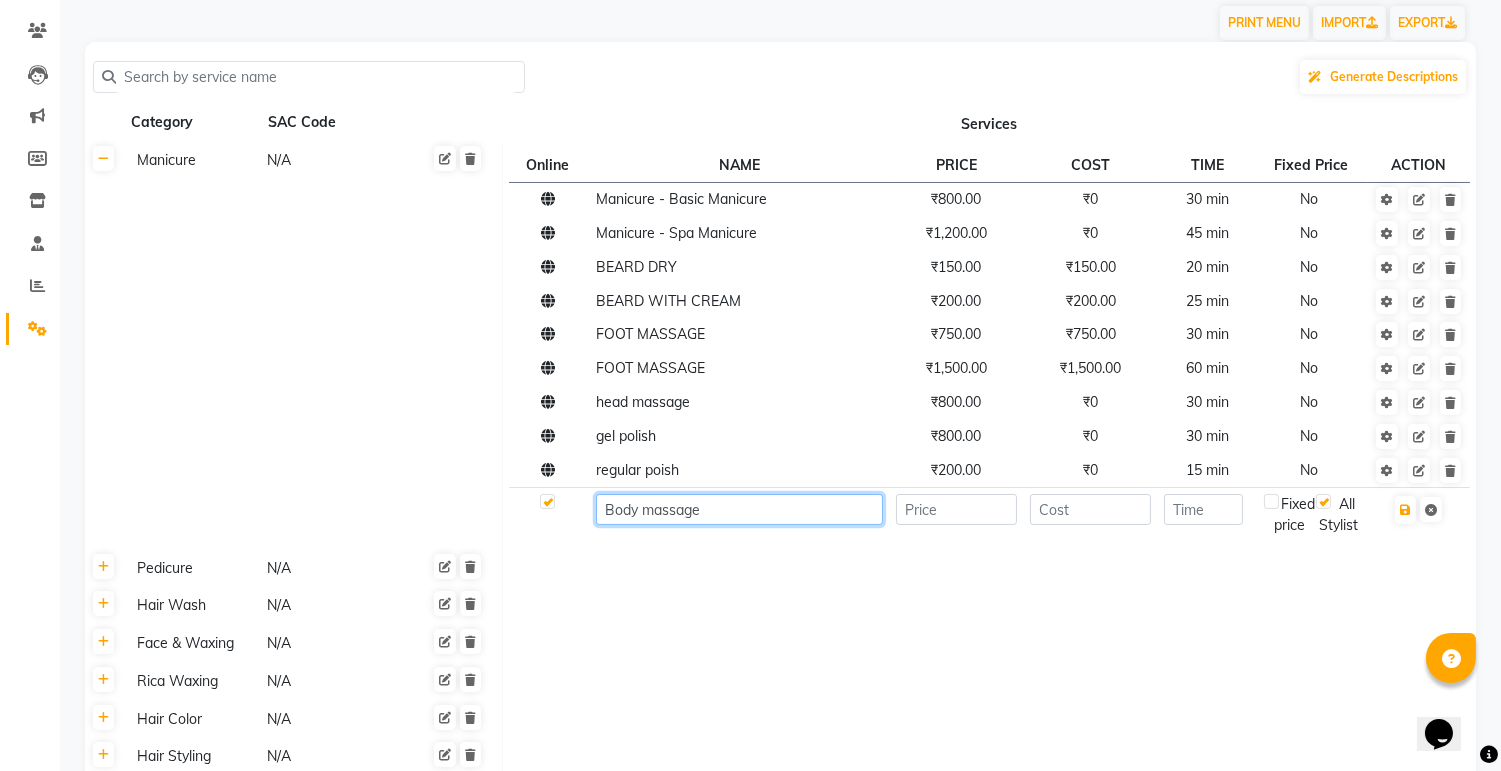 type on "Body massage" 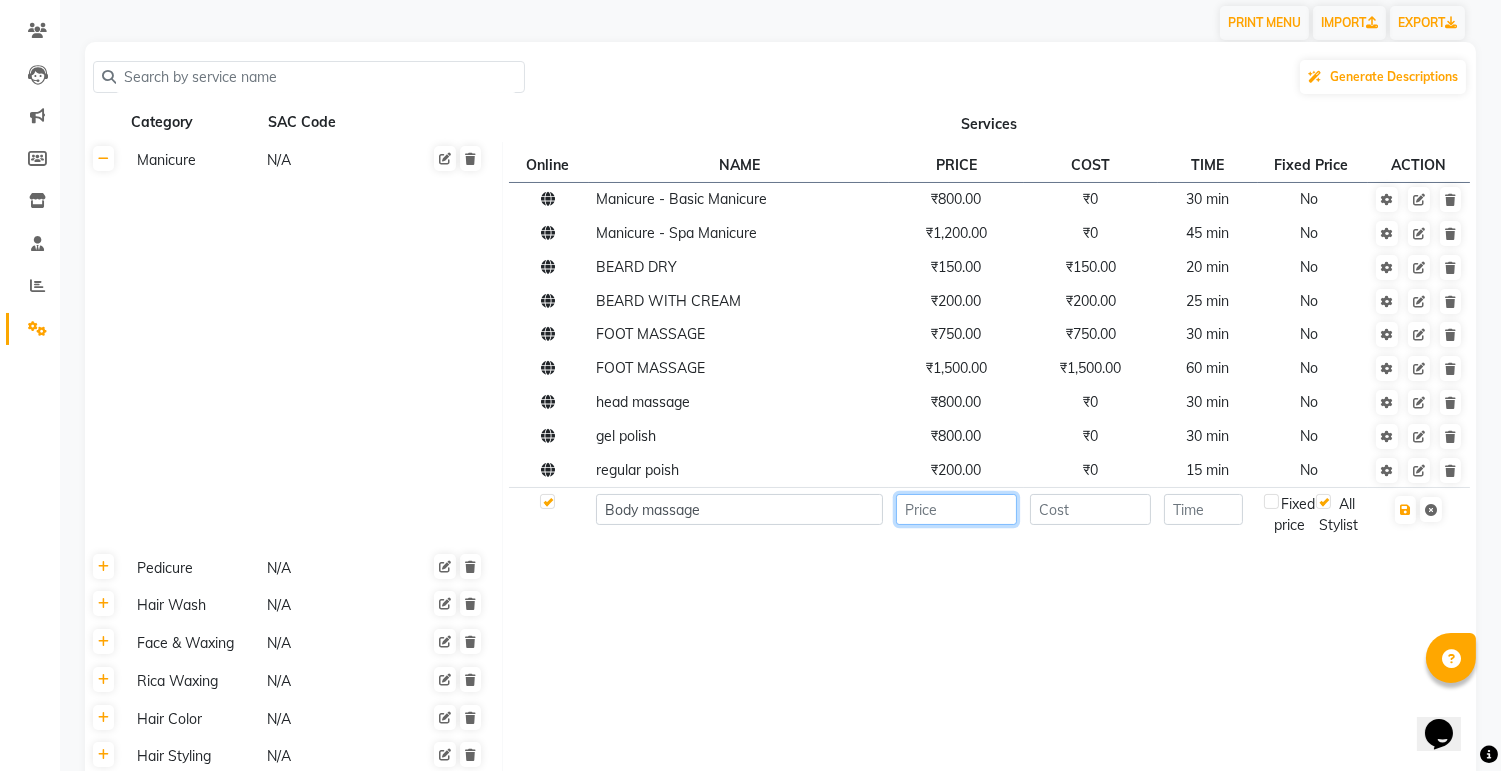 click 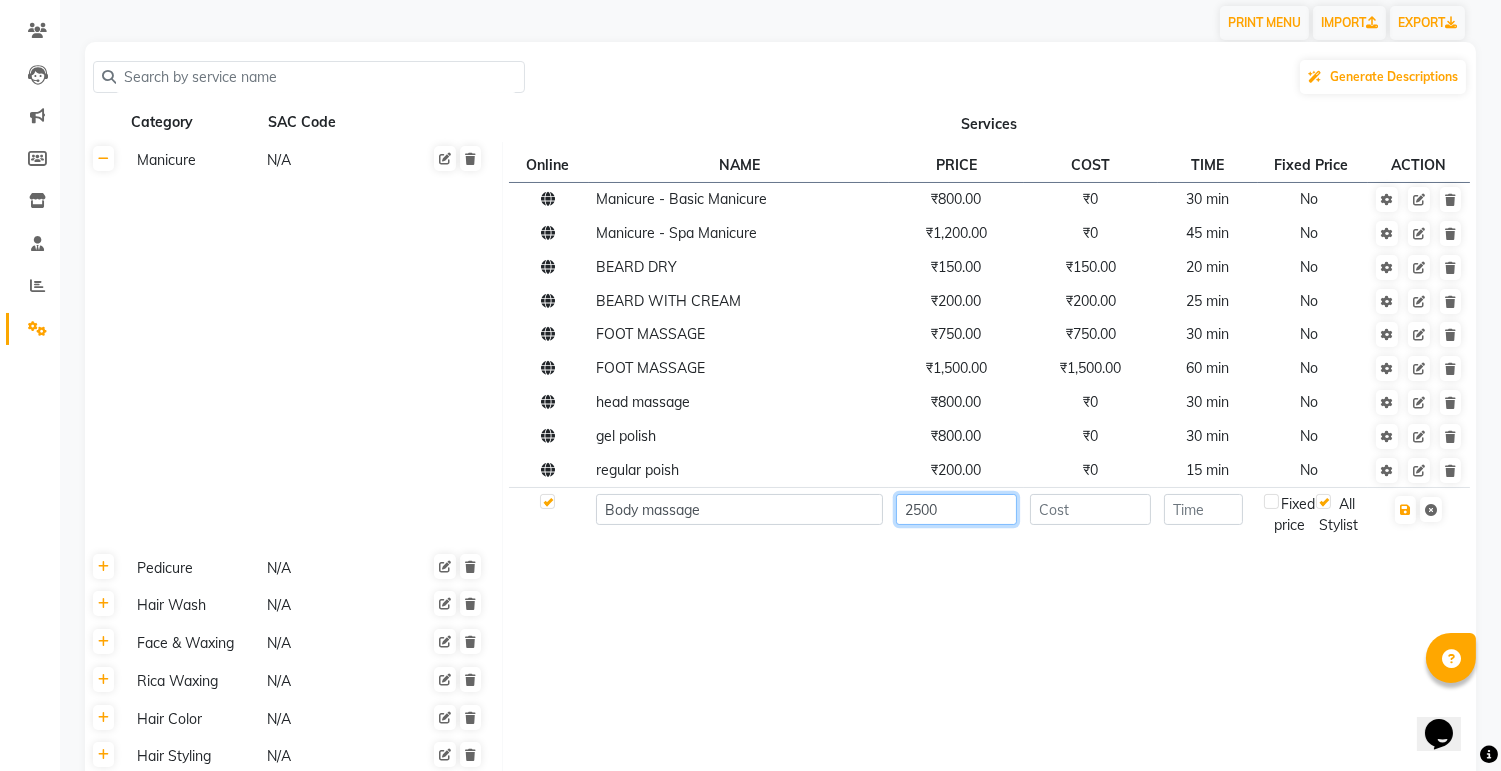 type on "2500" 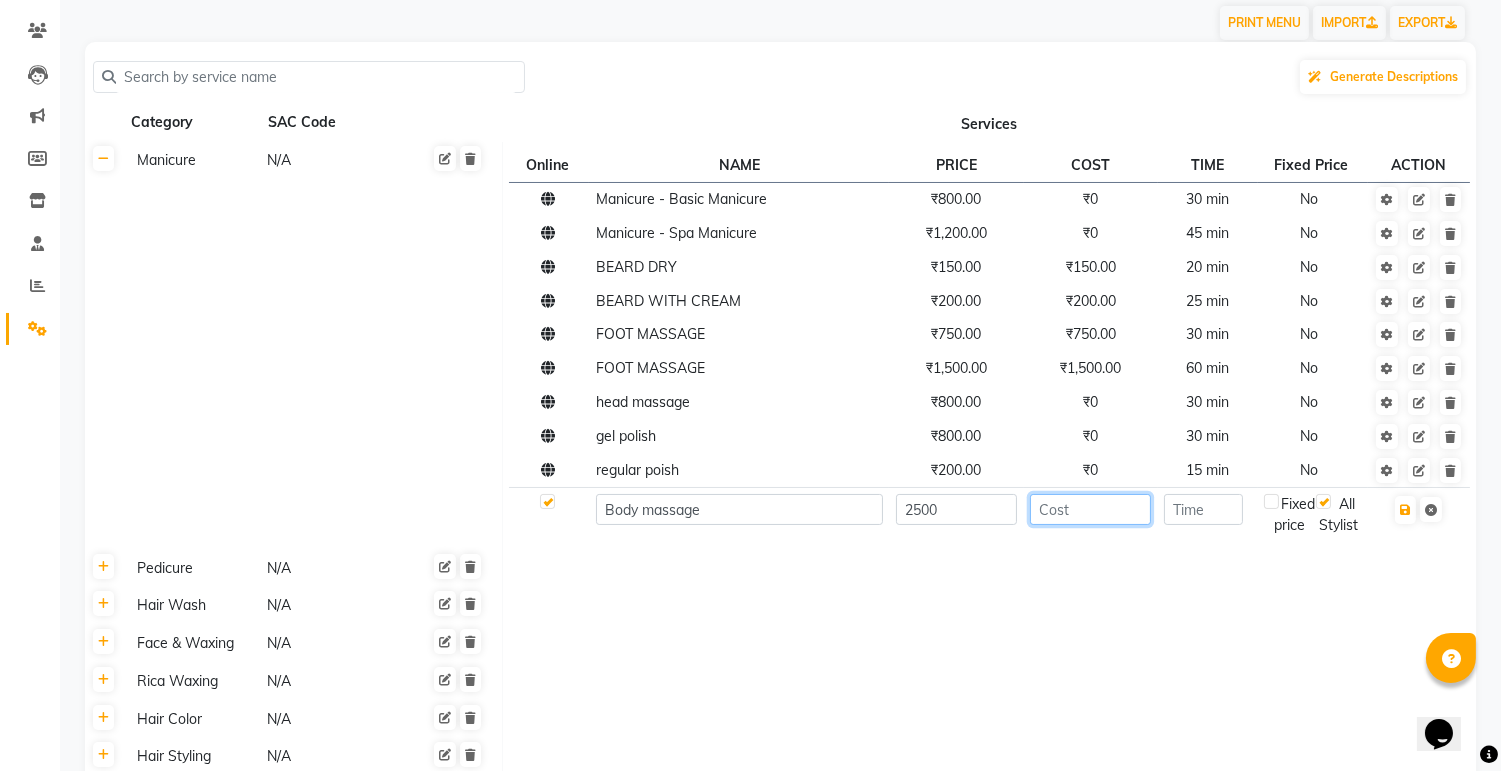 click 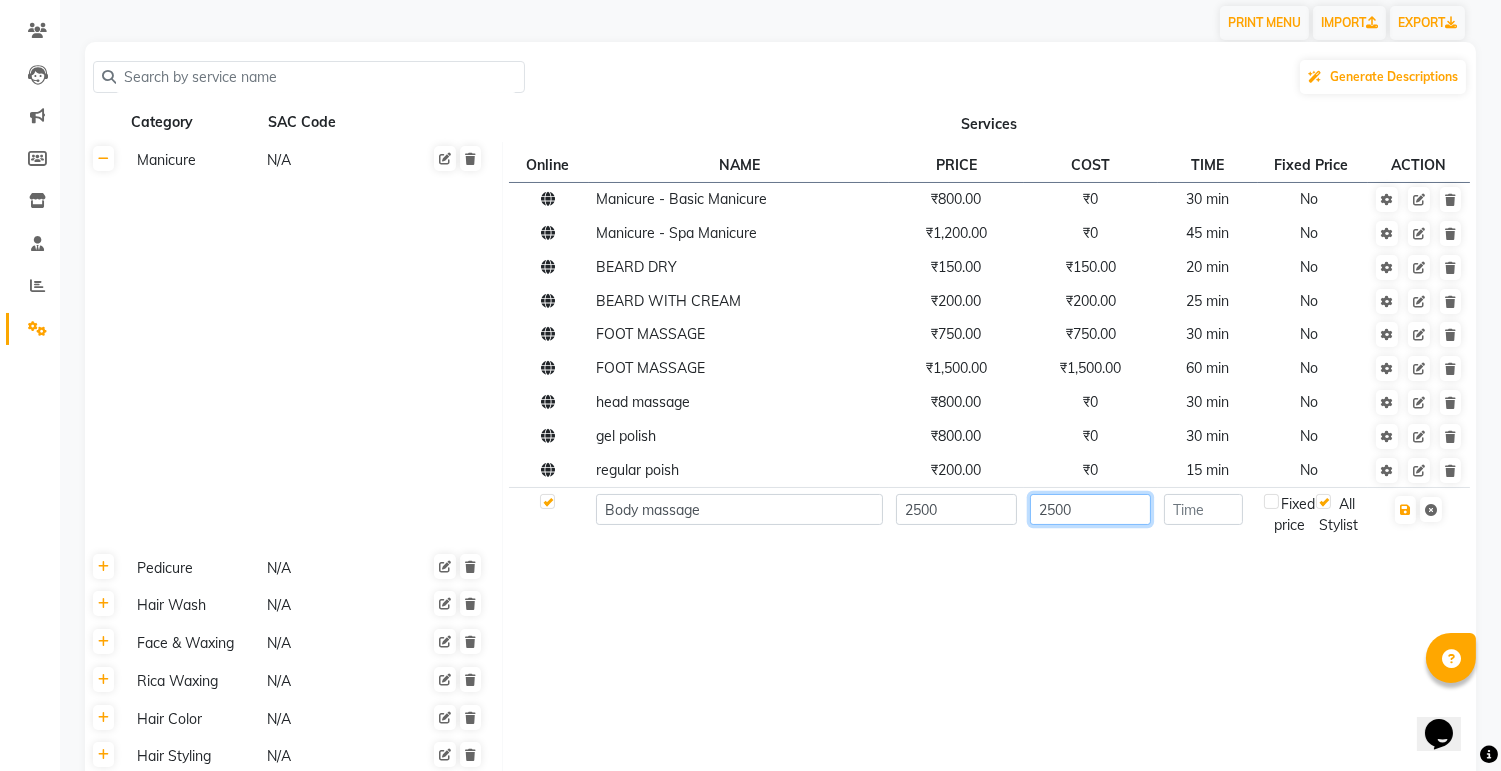 type on "2500" 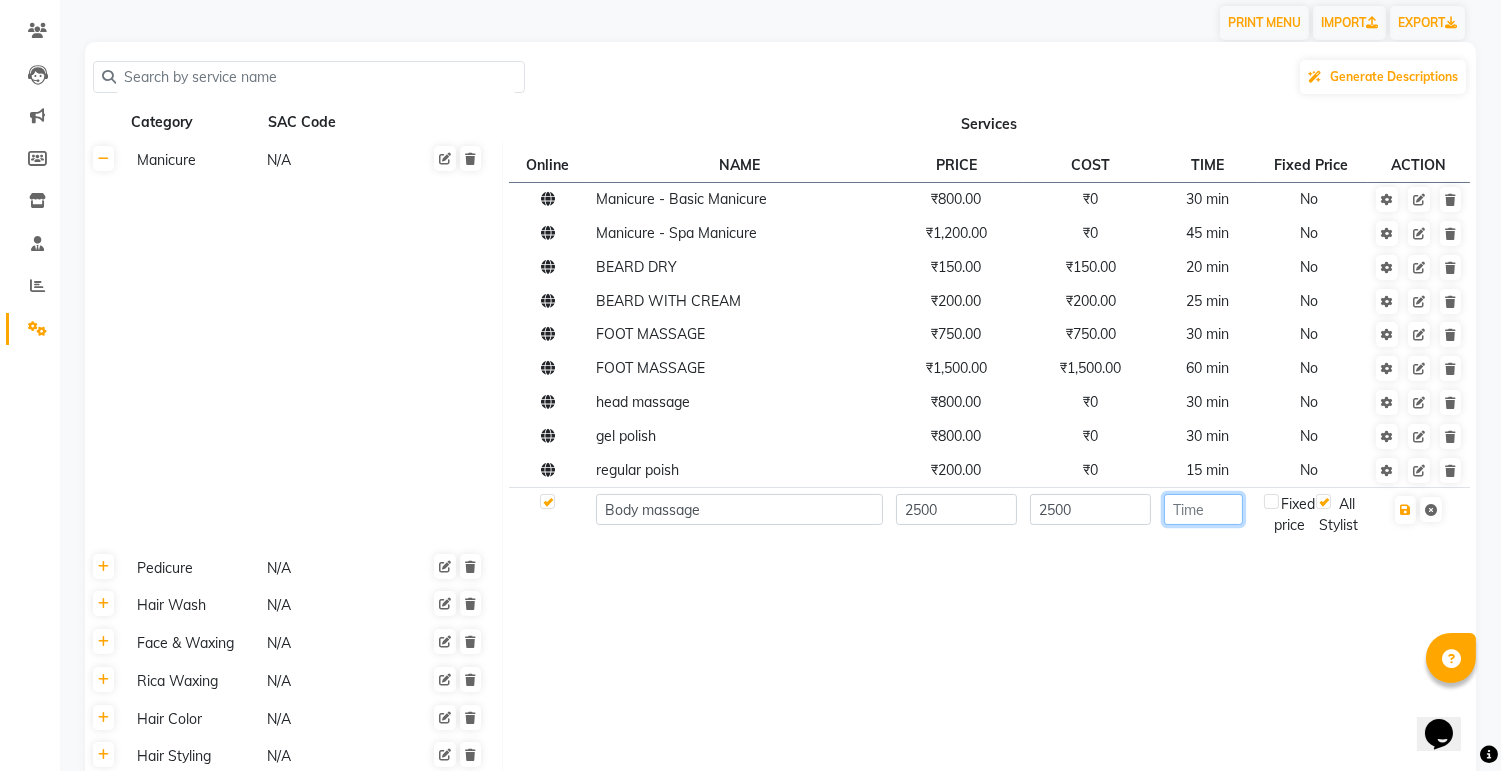 click 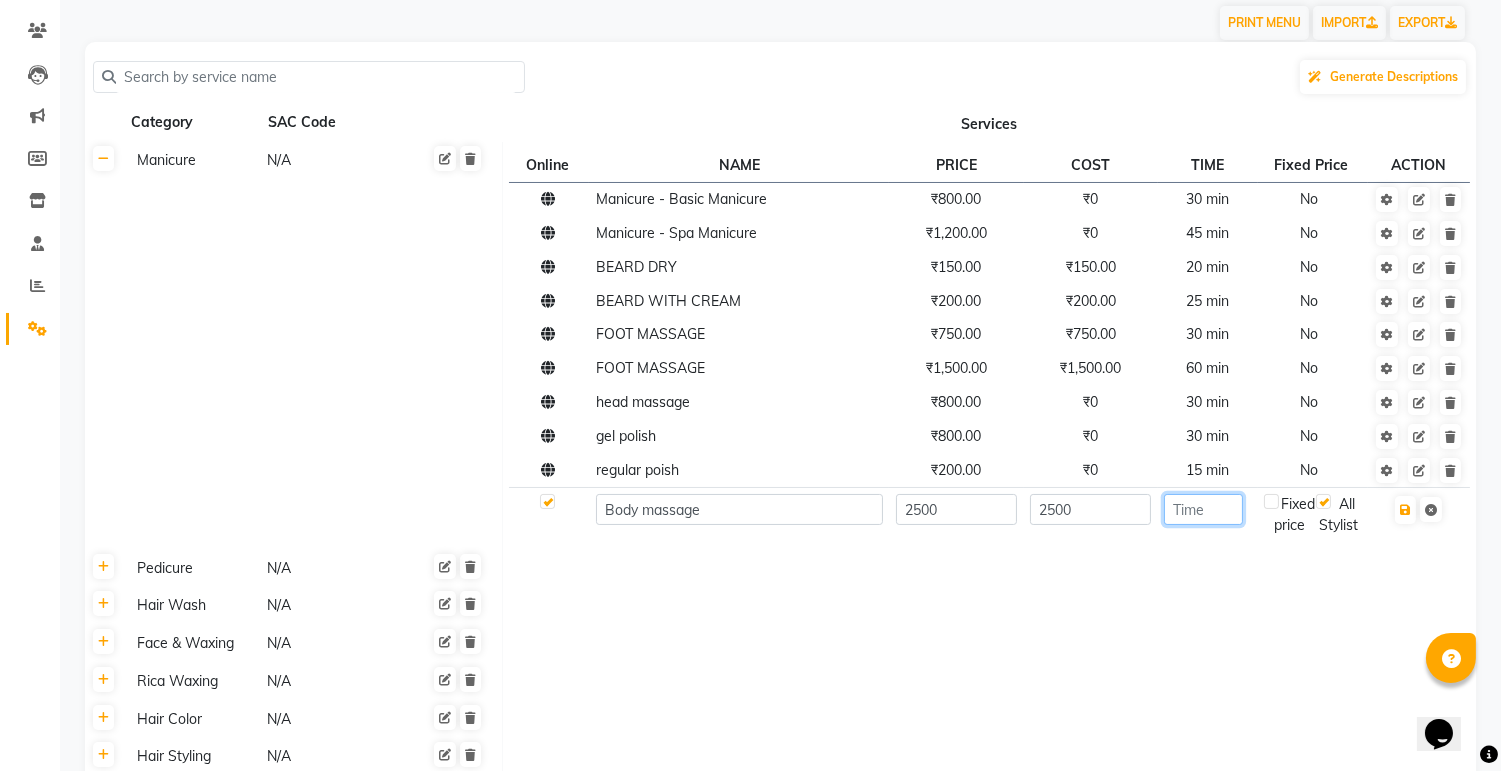 type on "1" 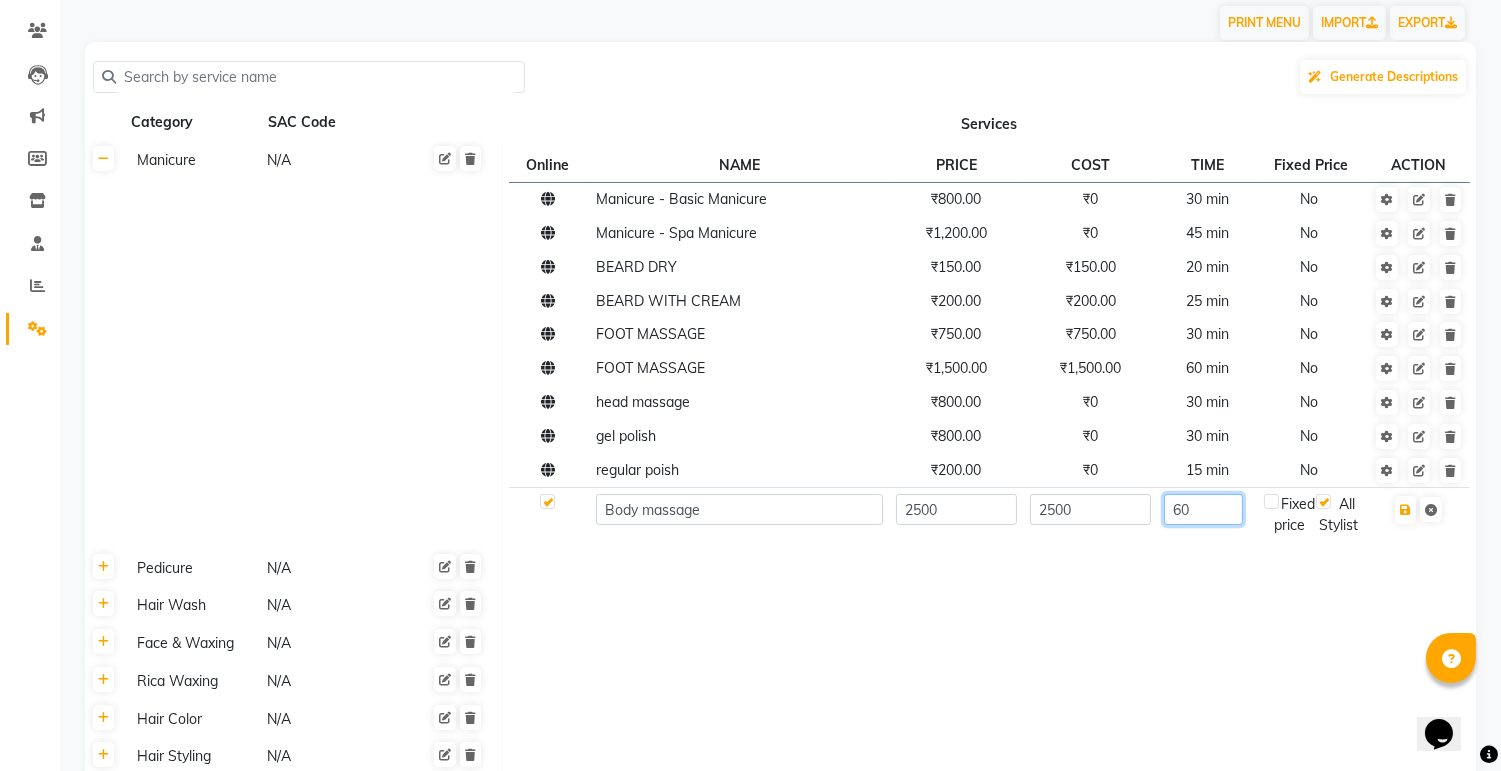 type on "60" 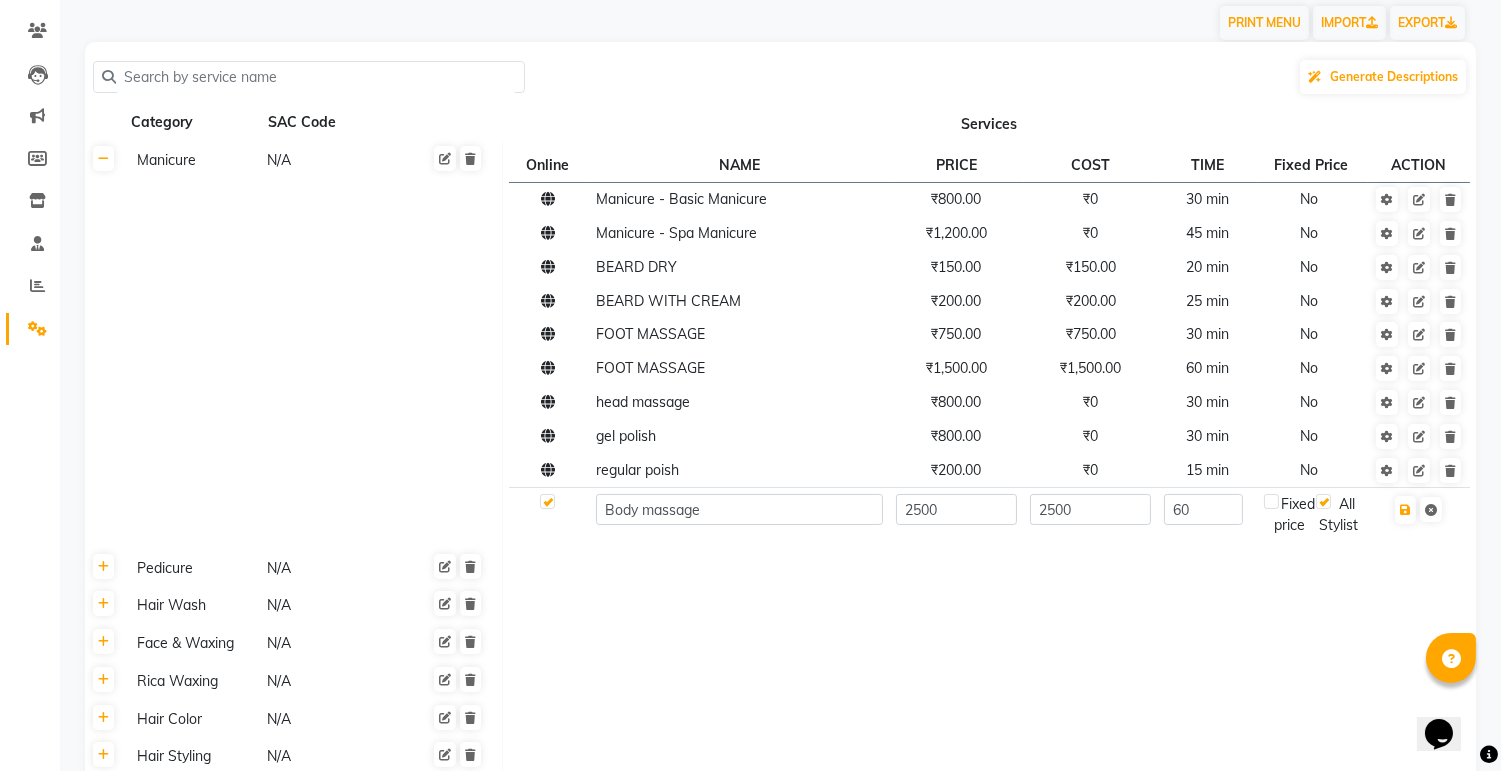 click on "60" 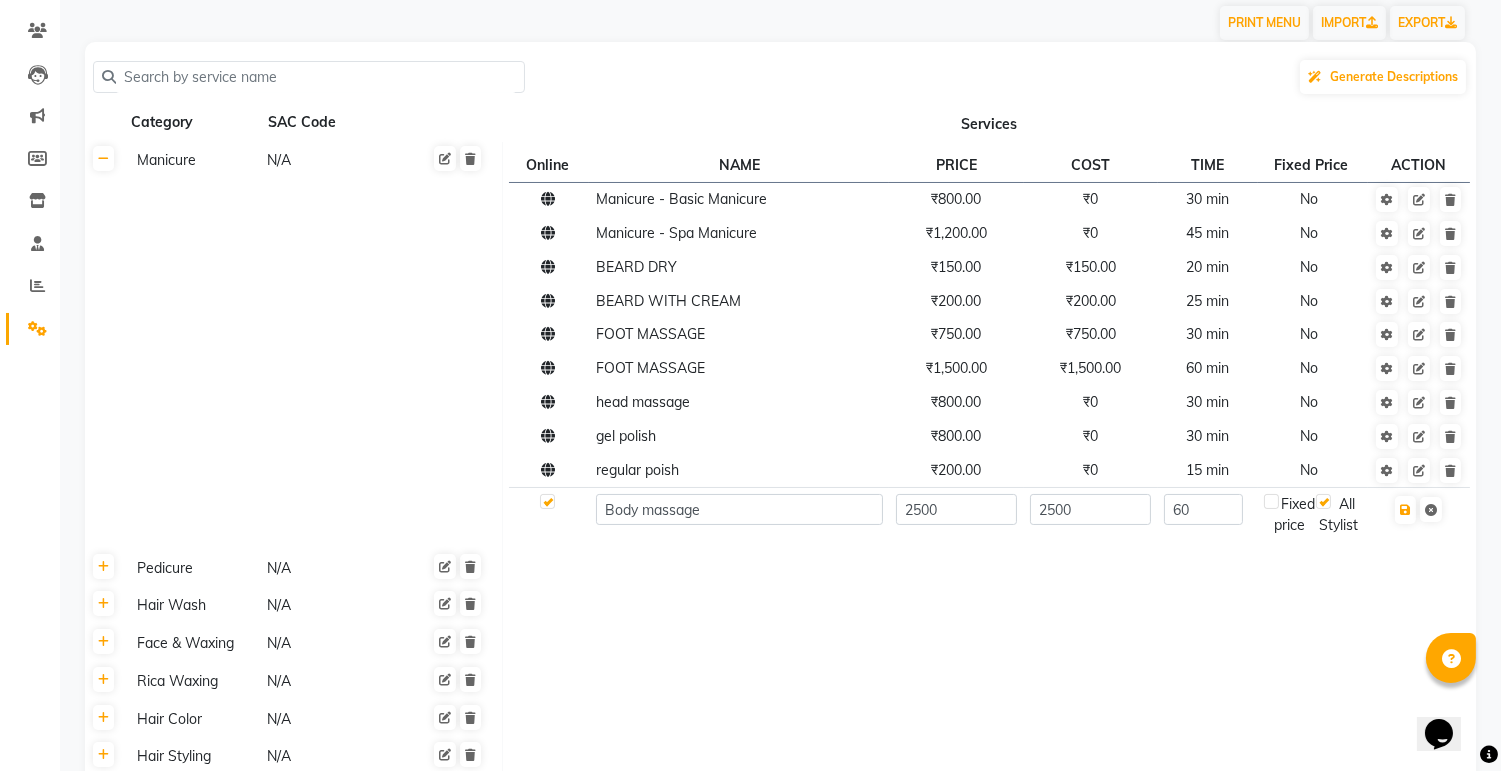 click on "Fixed price" 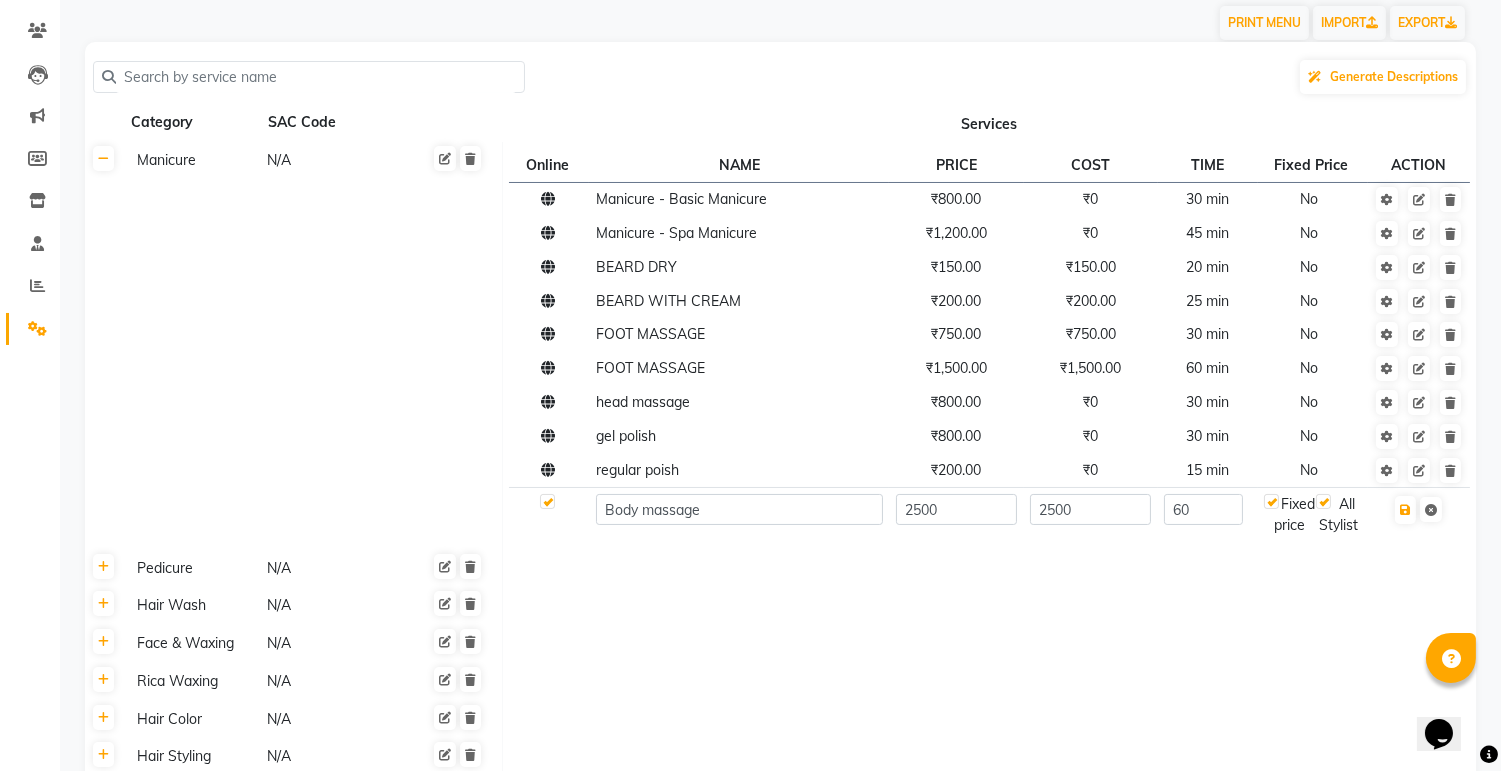 click 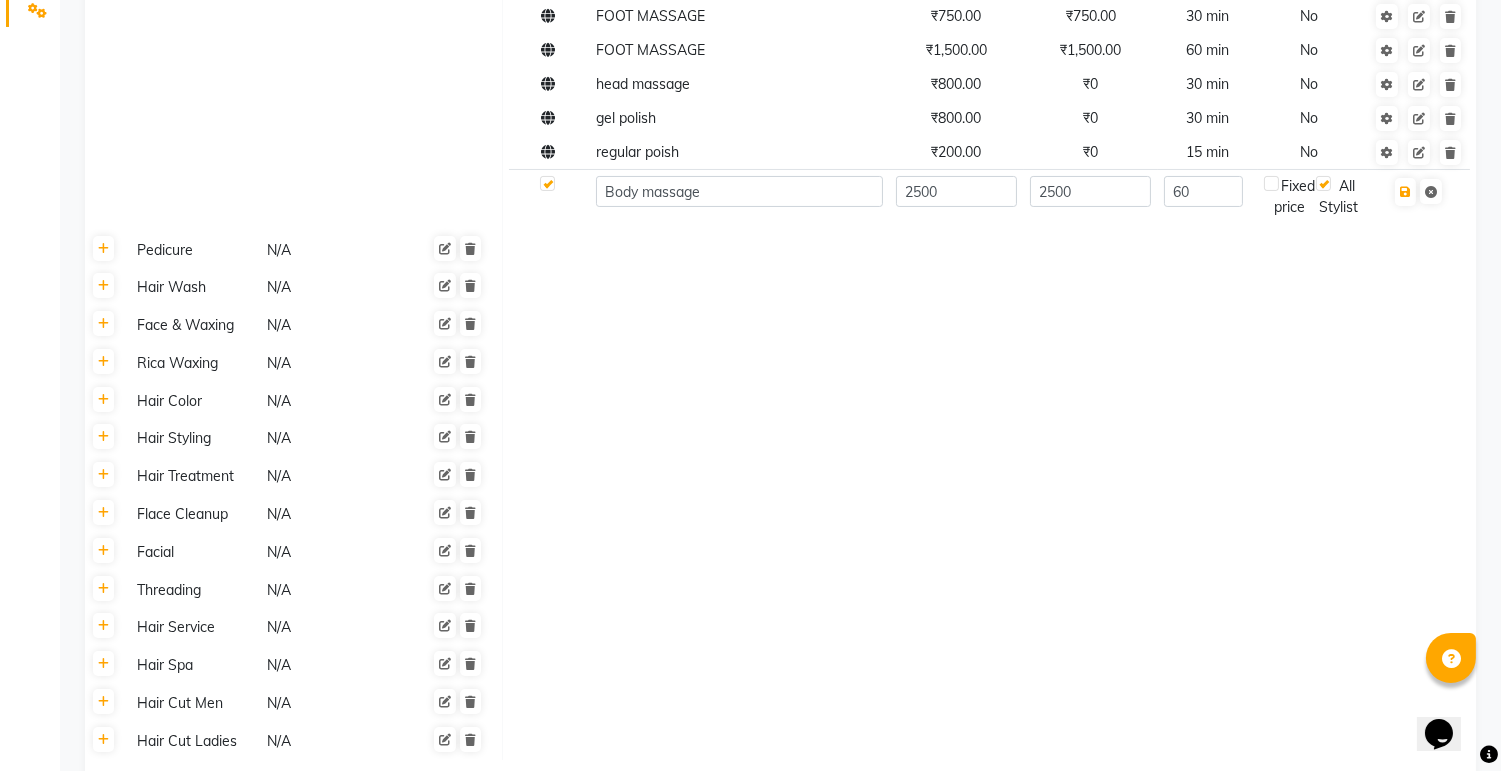 scroll, scrollTop: 418, scrollLeft: 0, axis: vertical 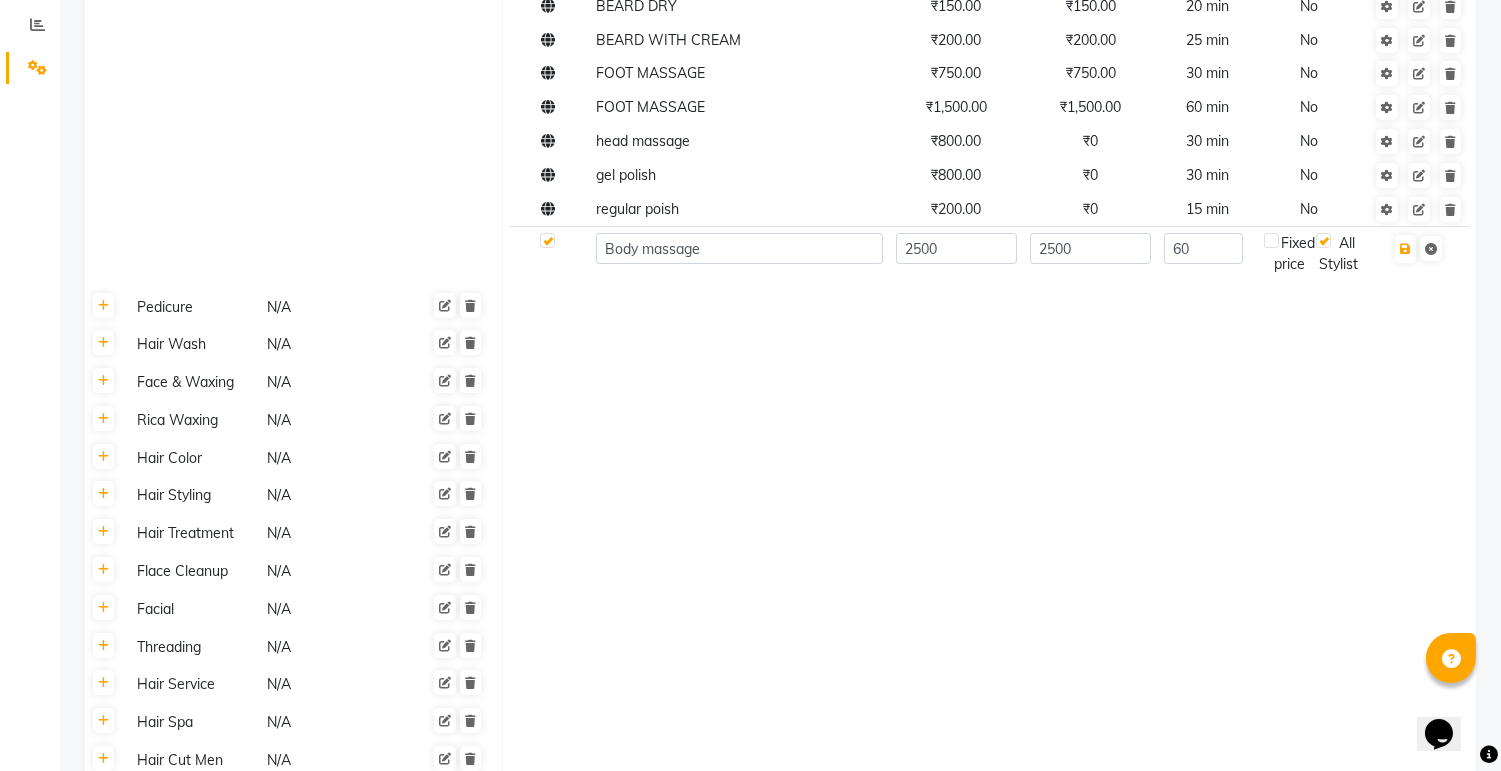 click 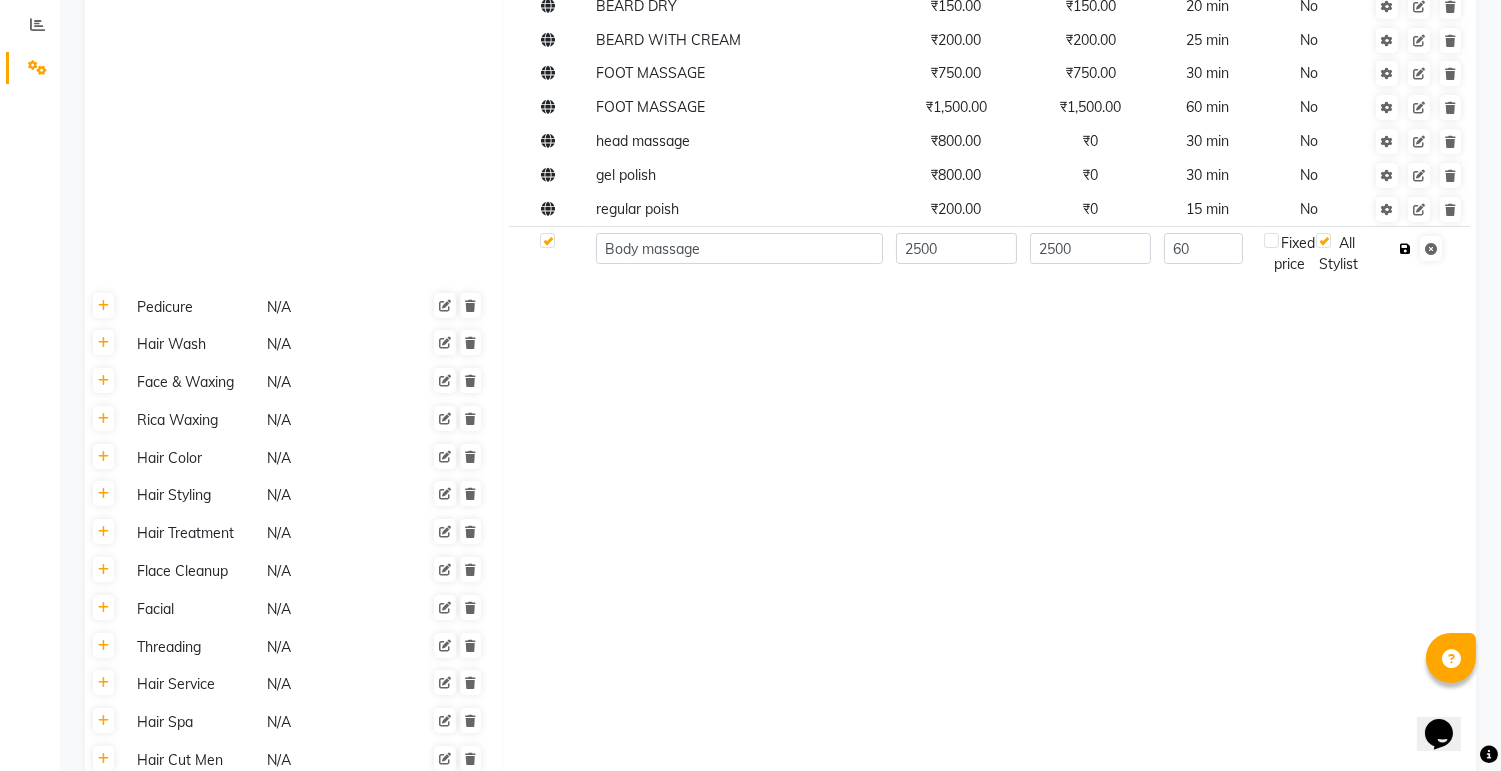 click at bounding box center [1405, 249] 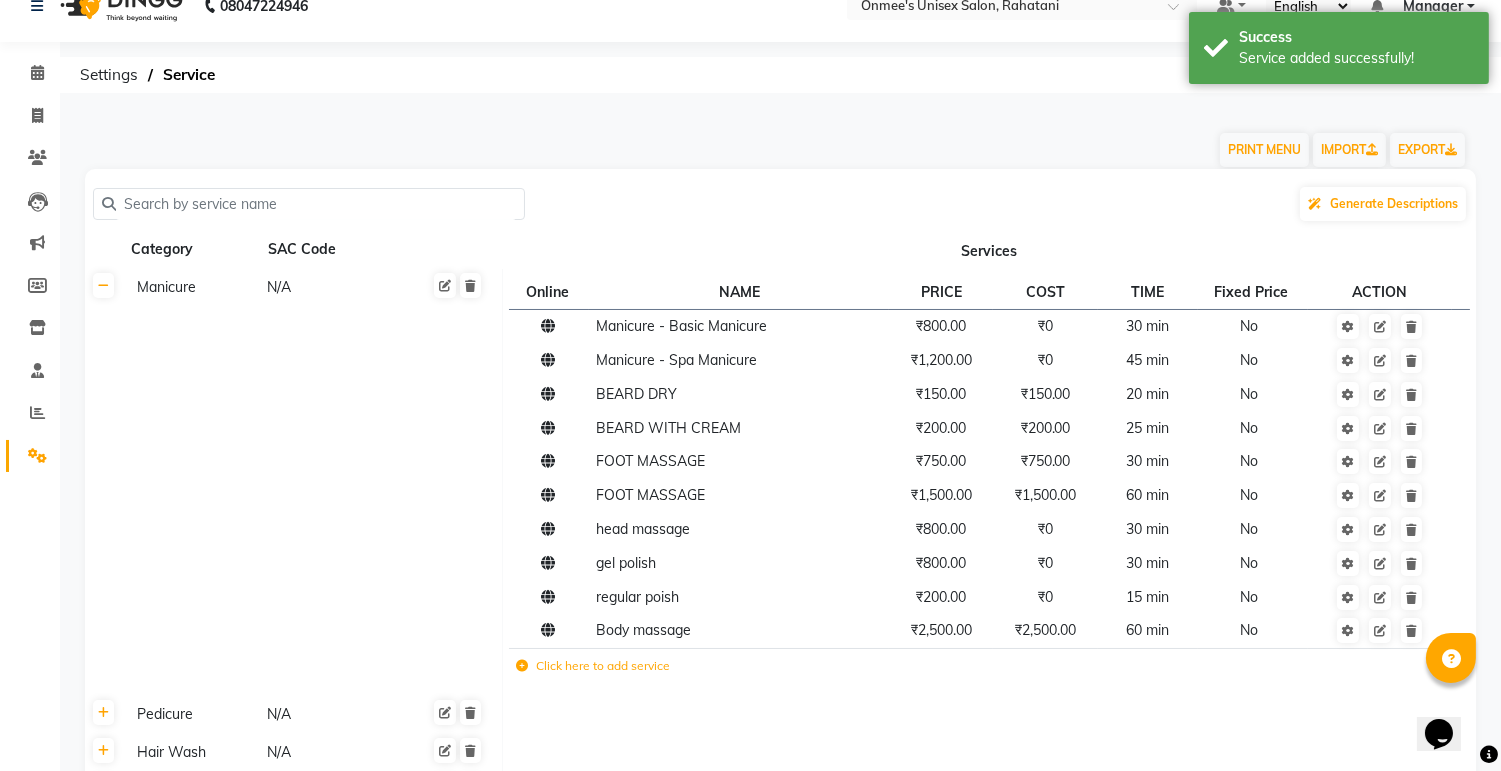 scroll, scrollTop: 0, scrollLeft: 0, axis: both 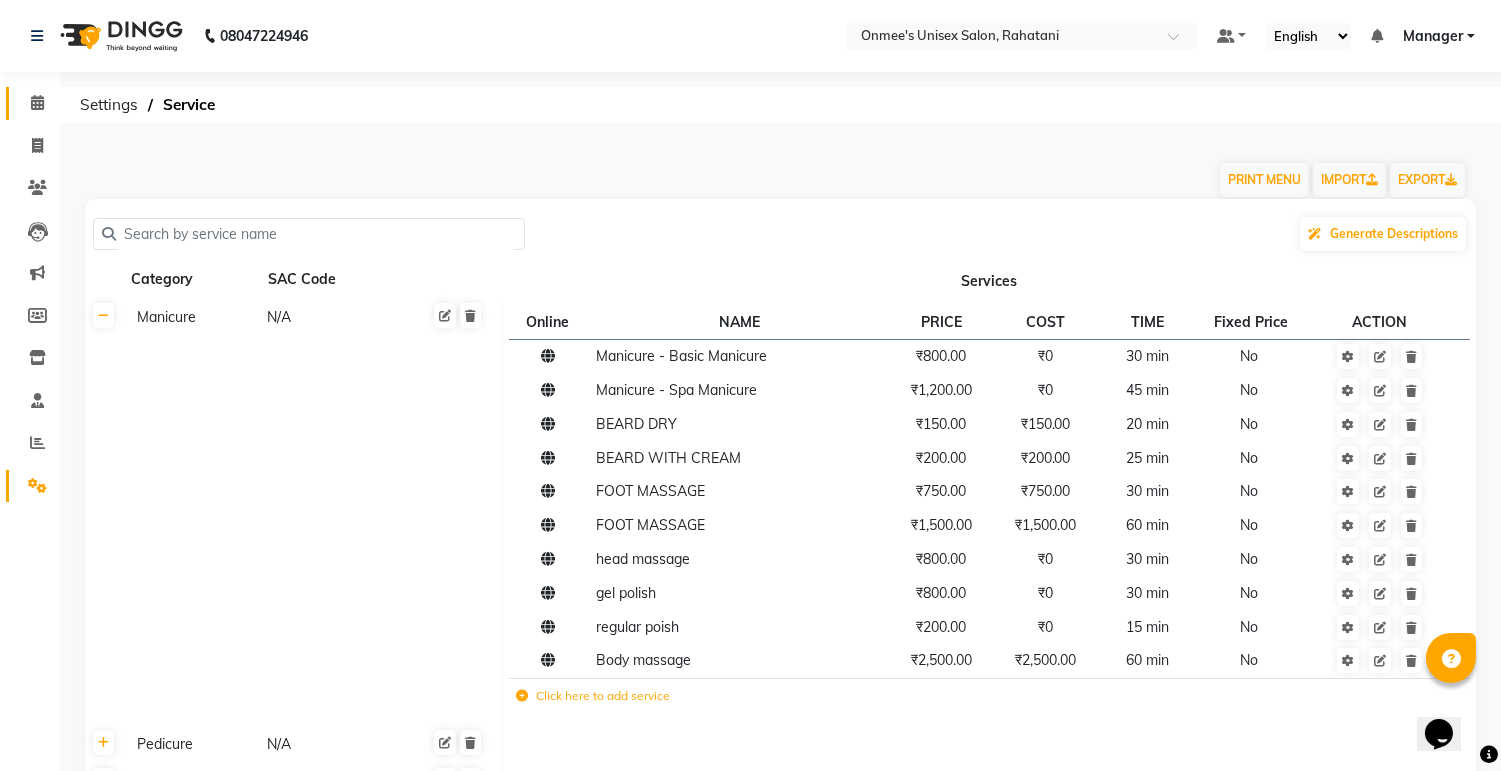 click on "Calendar" 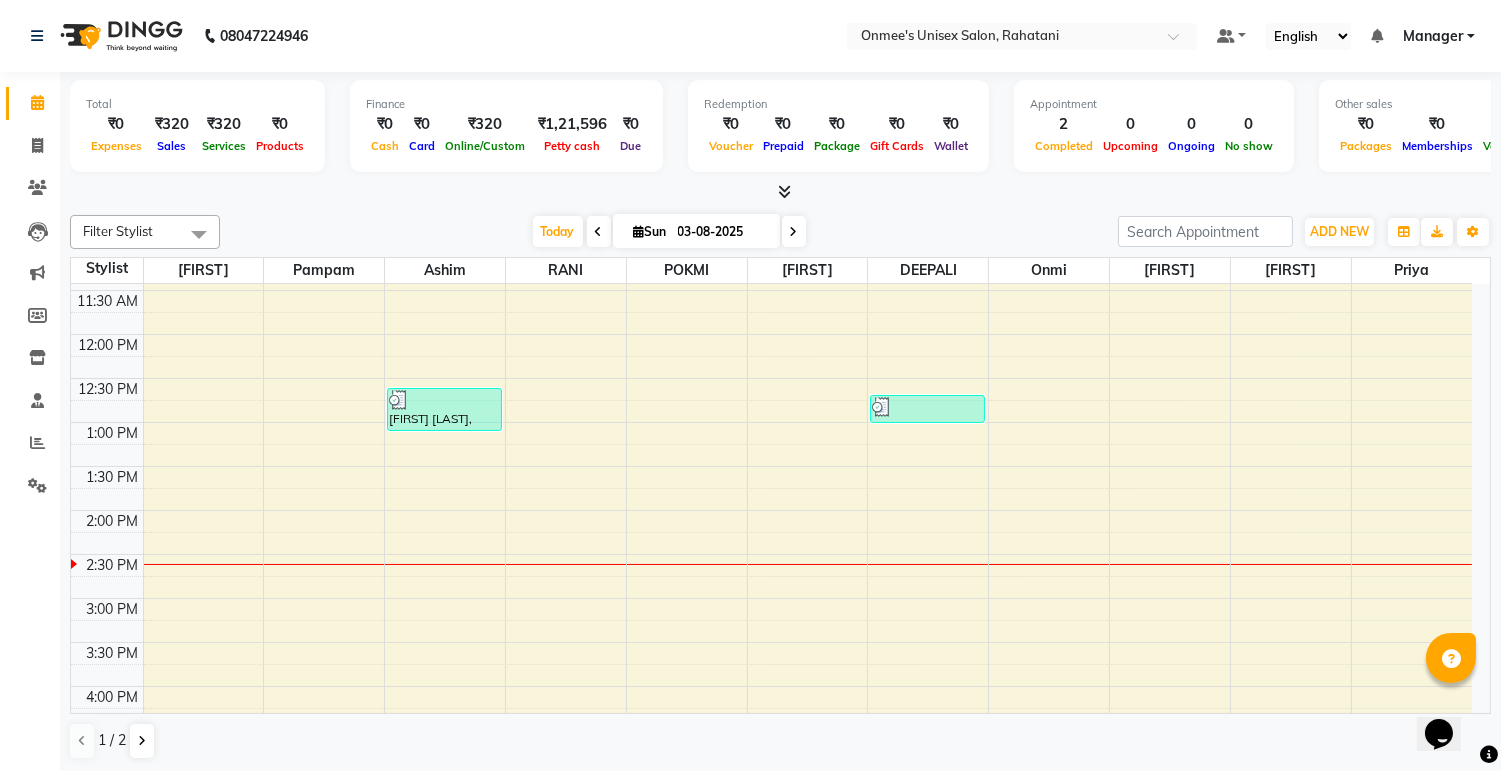 scroll, scrollTop: 333, scrollLeft: 0, axis: vertical 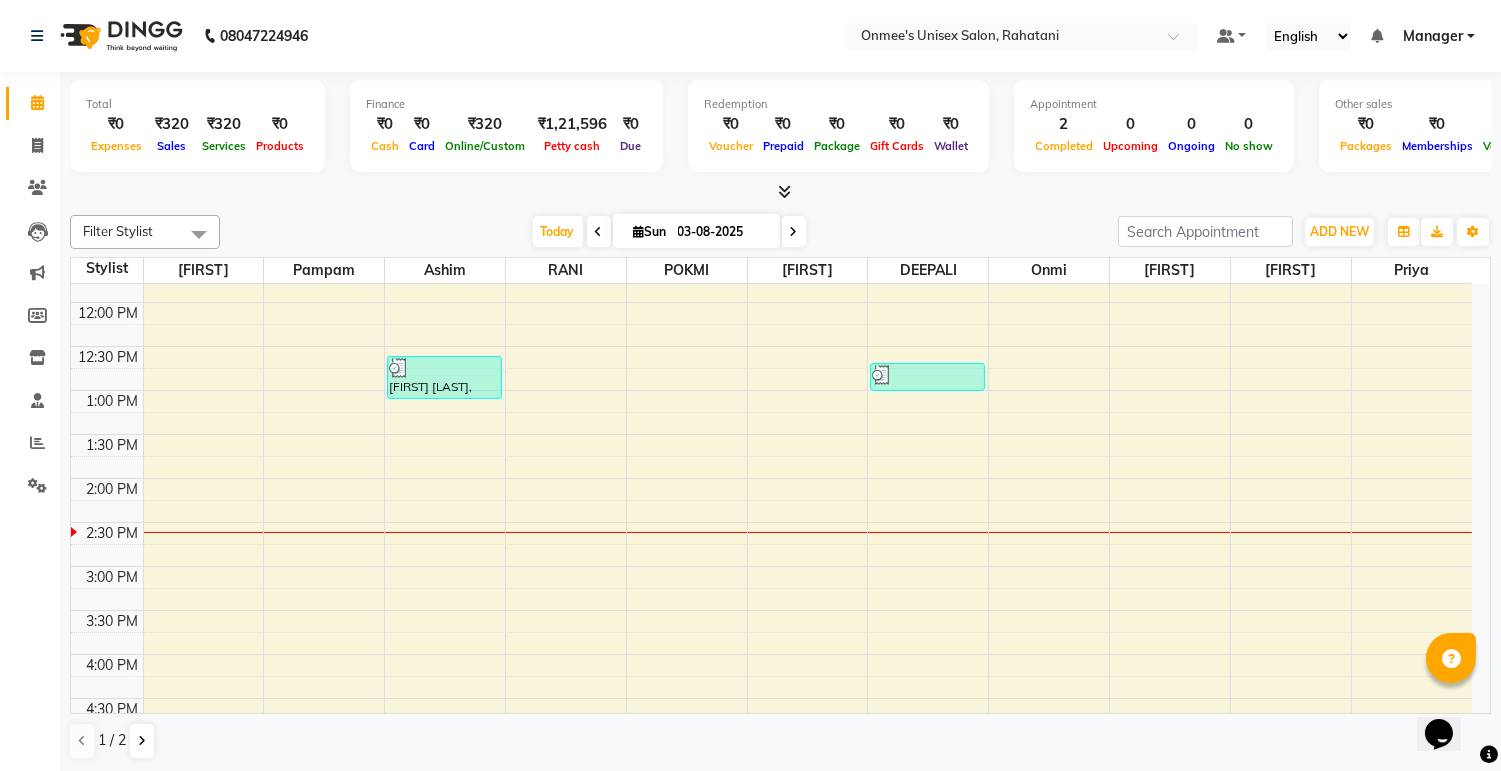 click on "[TIME] [TIME] [TIME] [TIME] [TIME] [TIME] [TIME] [TIME] [TIME] [TIME] [TIME] [TIME] [TIME] [TIME] [TIME] [TIME] [TIME] [TIME] [TIME] [TIME] [TIME] [TIME] [TIME] [TIME] [TIME] [TIME] [TIME] [TIME]     [FIRST] [LAST], [LOCATION], [TIME]-[TIME], [SERVICE]     [FIRST] [LAST], [LOCATION], [TIME]-[TIME], [SERVICE], [SERVICE], [SERVICE]" at bounding box center [771, 566] 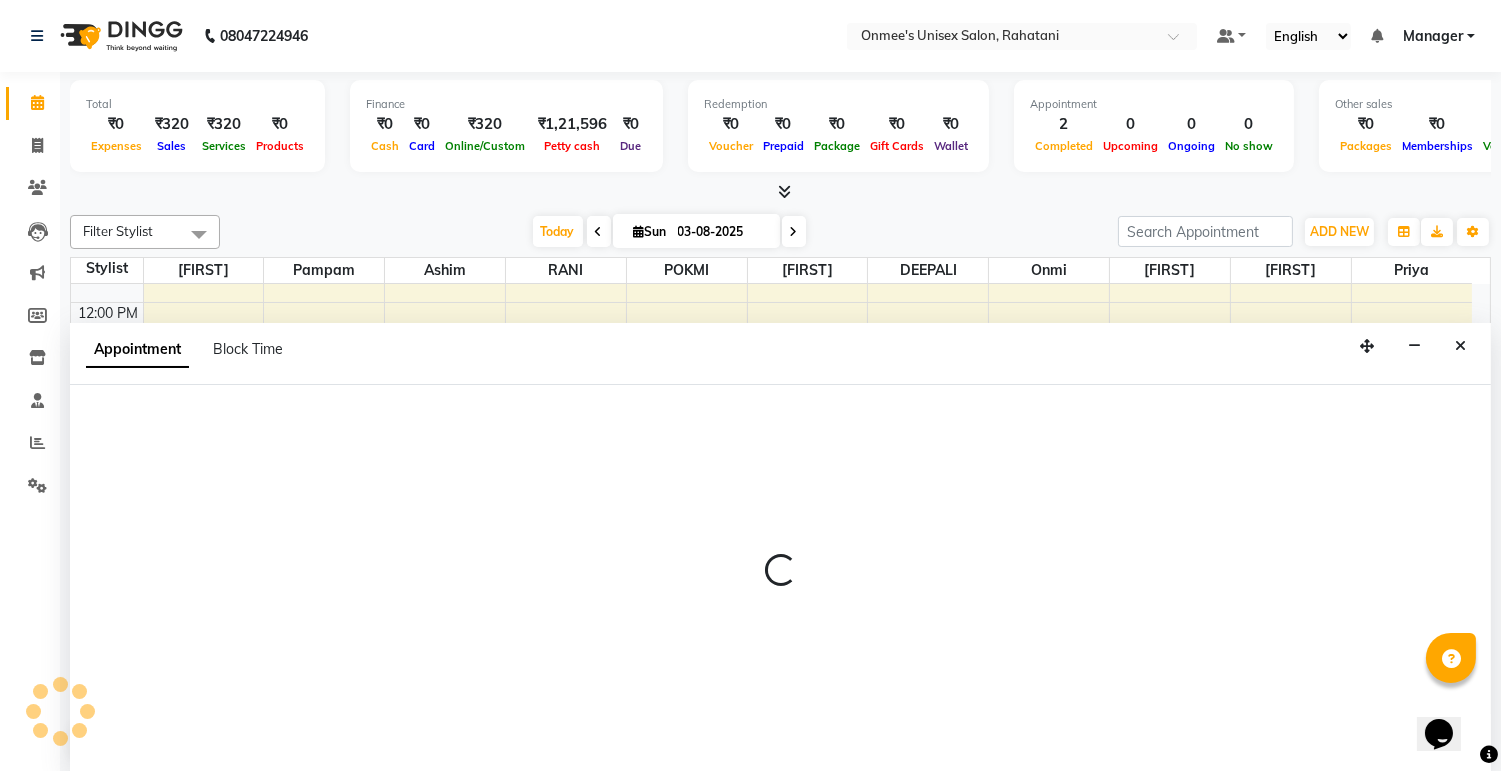 scroll, scrollTop: 1, scrollLeft: 0, axis: vertical 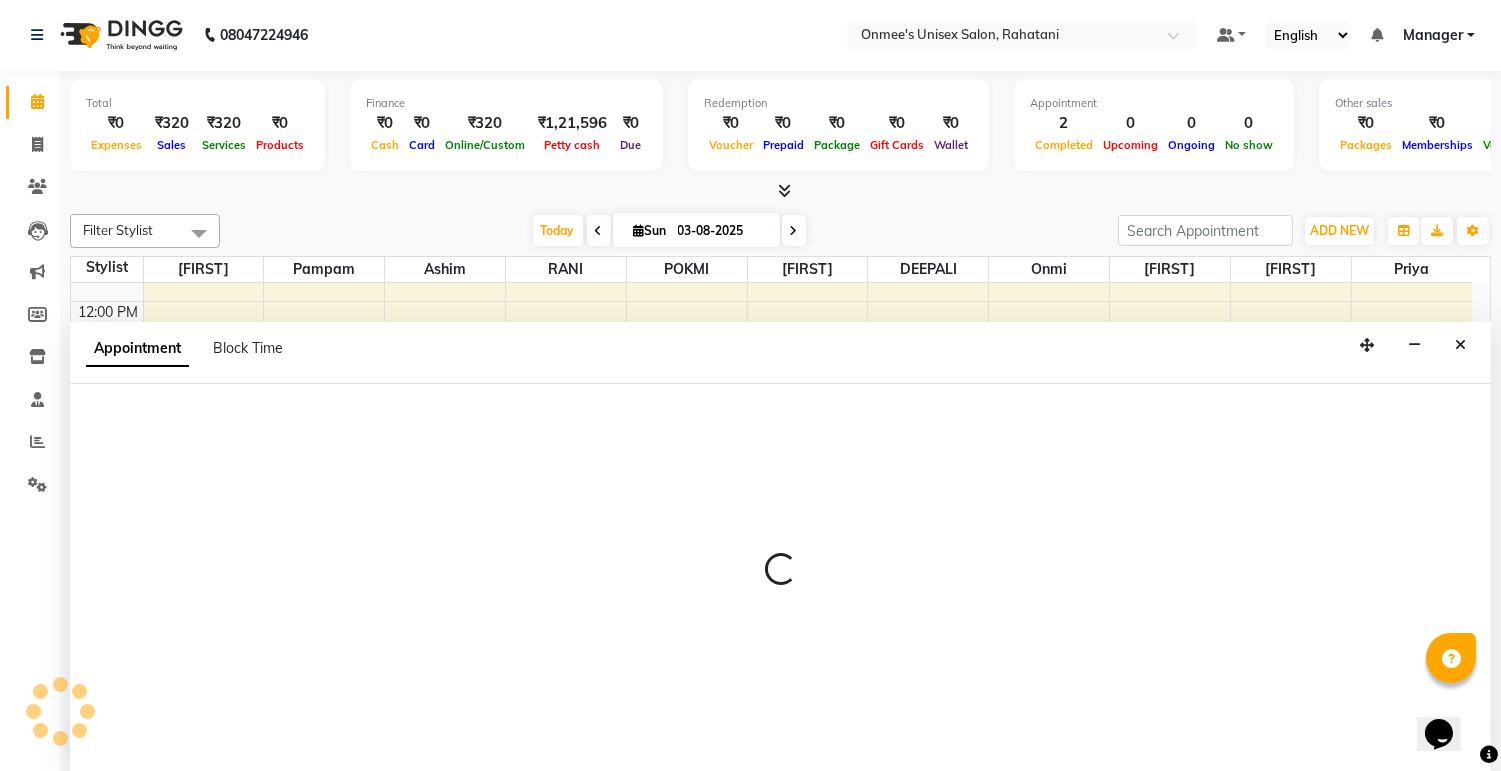 select on "79756" 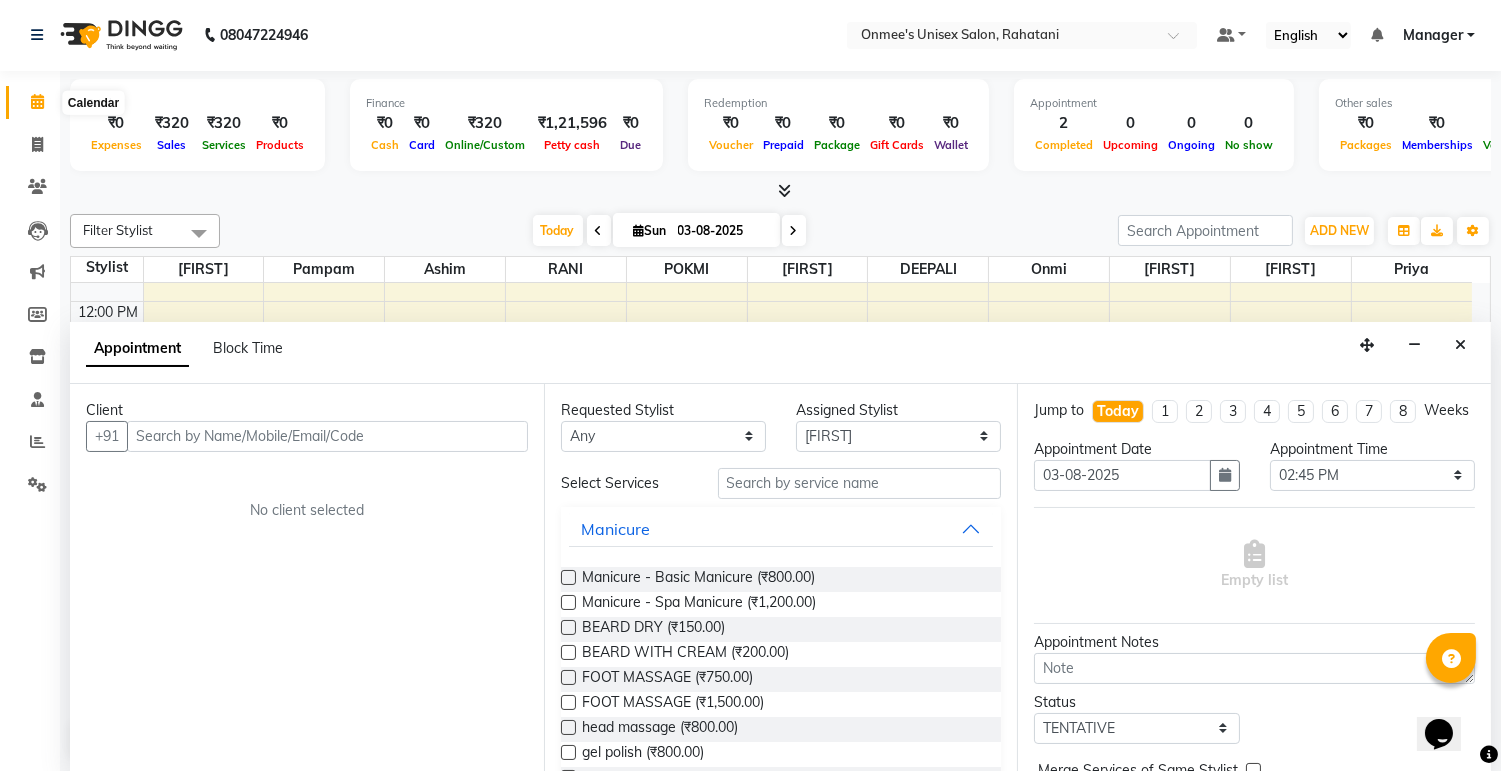 click 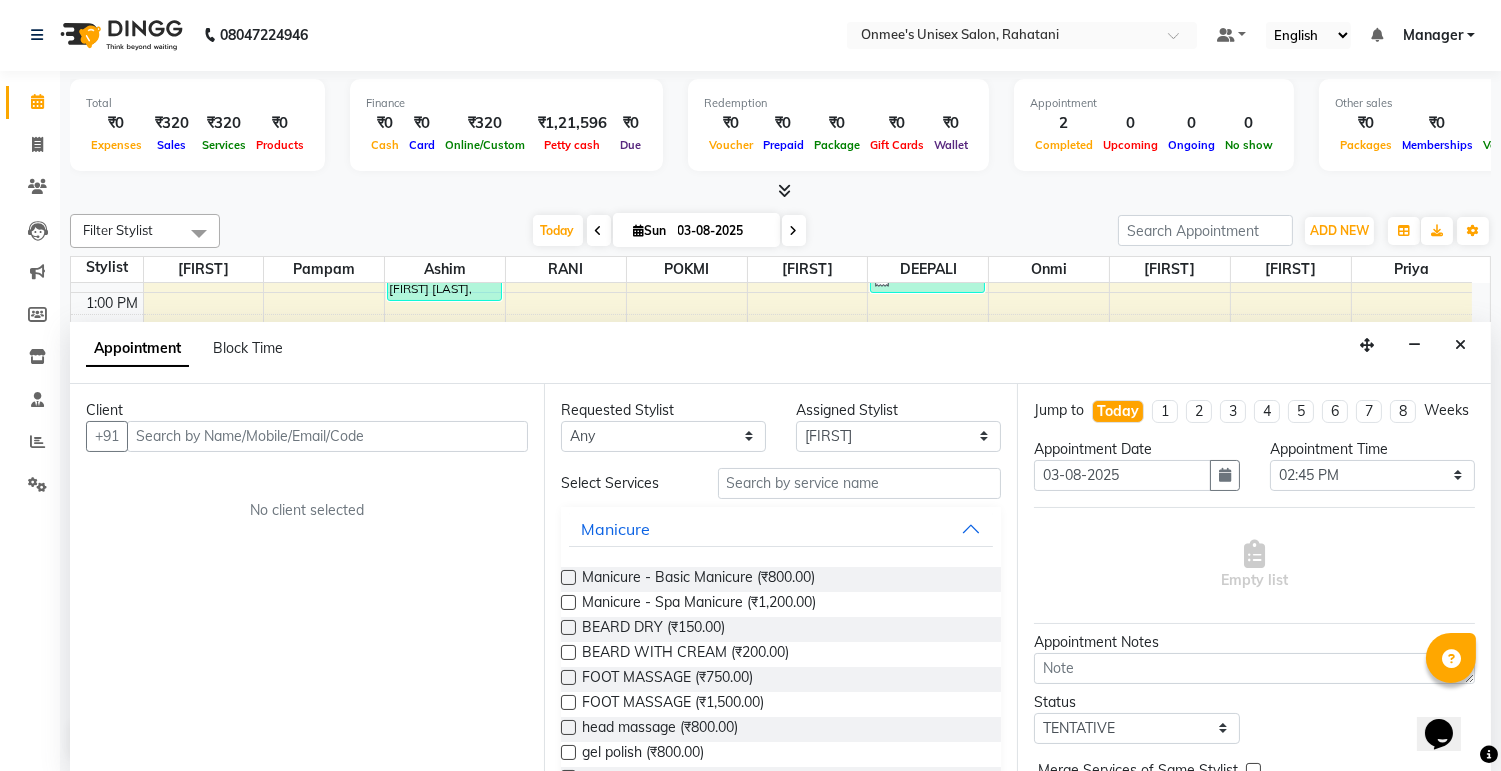 scroll, scrollTop: 444, scrollLeft: 0, axis: vertical 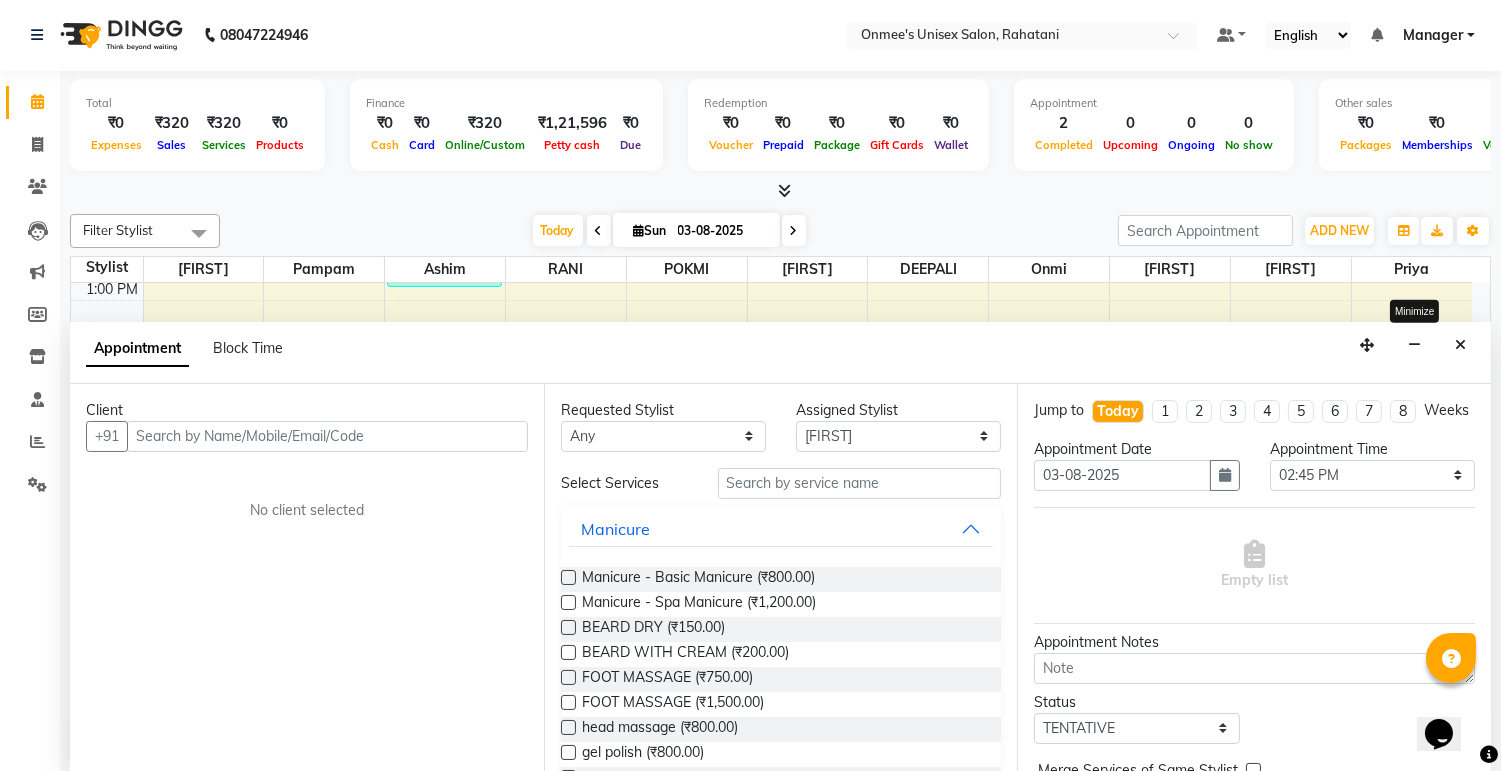 click at bounding box center [1414, 345] 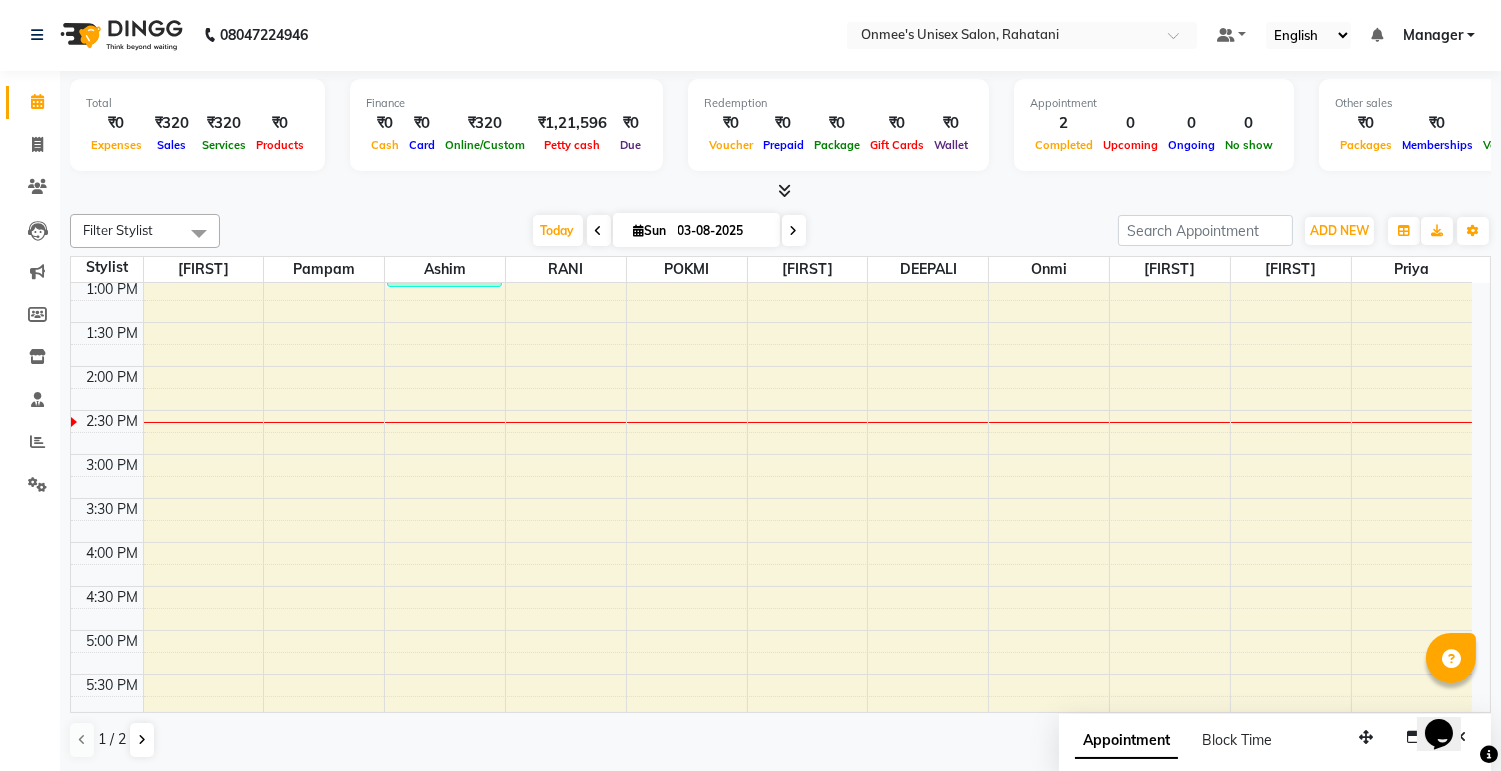click on "[TIME] [TIME] [TIME] [TIME] [TIME] [TIME] [TIME] [TIME] [TIME] [TIME] [TIME] [TIME] [TIME] [TIME] [TIME] [TIME] [TIME] [TIME] [TIME] [TIME] [TIME] [TIME] [TIME] [TIME] [TIME] [TIME] [TIME] [TIME]     [FIRST] [LAST], [LOCATION], [TIME]-[TIME], [SERVICE]     [FIRST] [LAST], [LOCATION], [TIME]-[TIME], [SERVICE], [SERVICE], [SERVICE]" at bounding box center (771, 454) 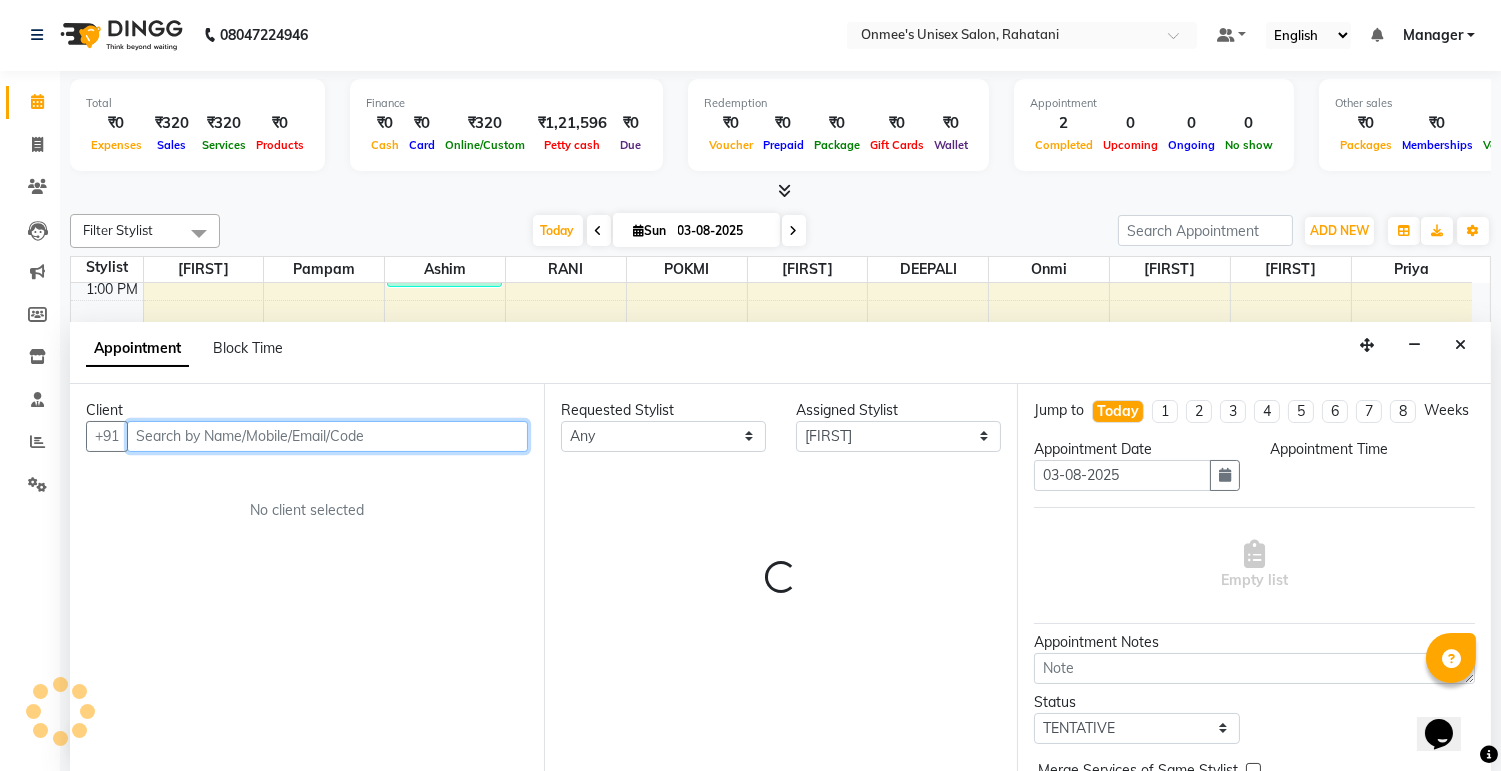 select on "900" 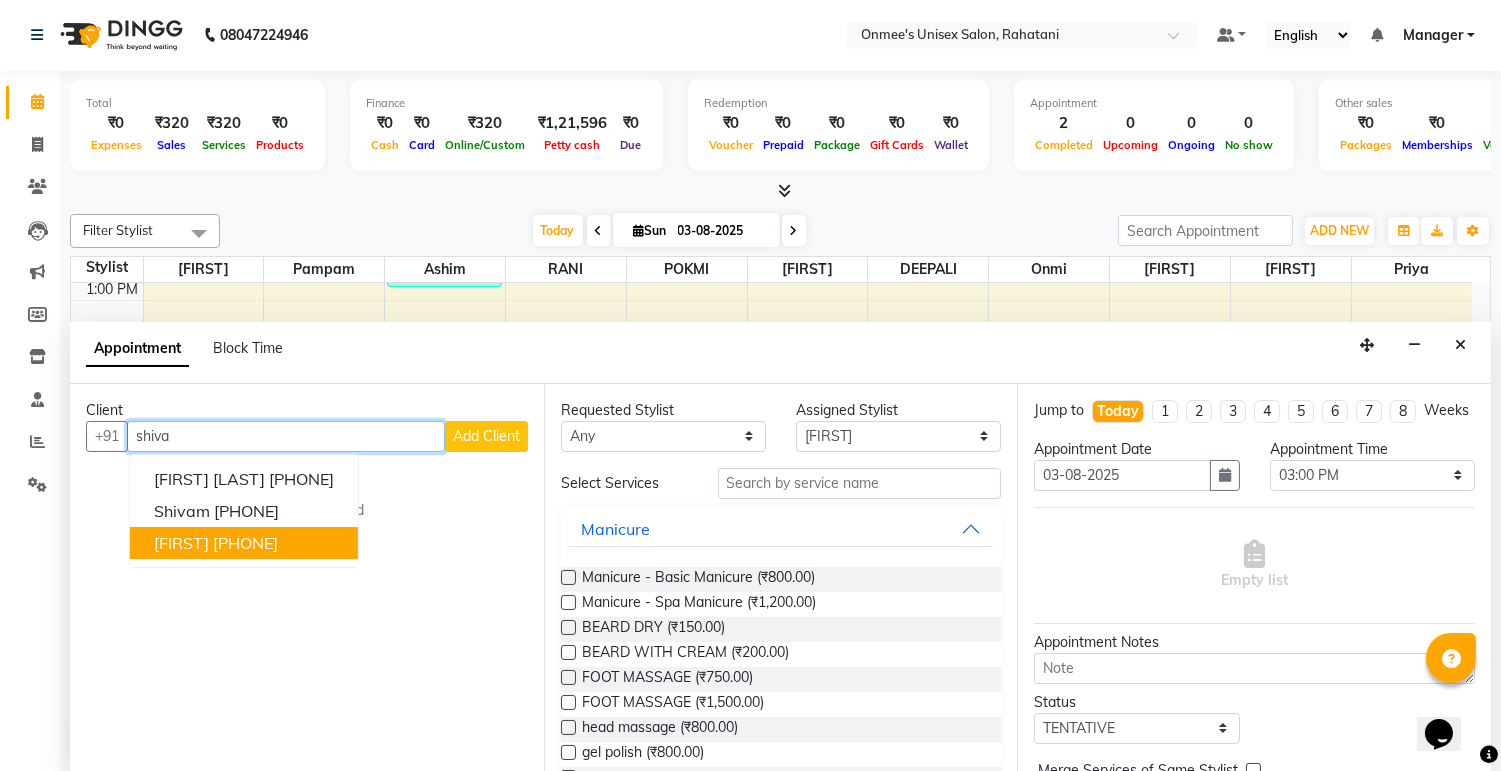 click on "[PHONE]" at bounding box center [245, 543] 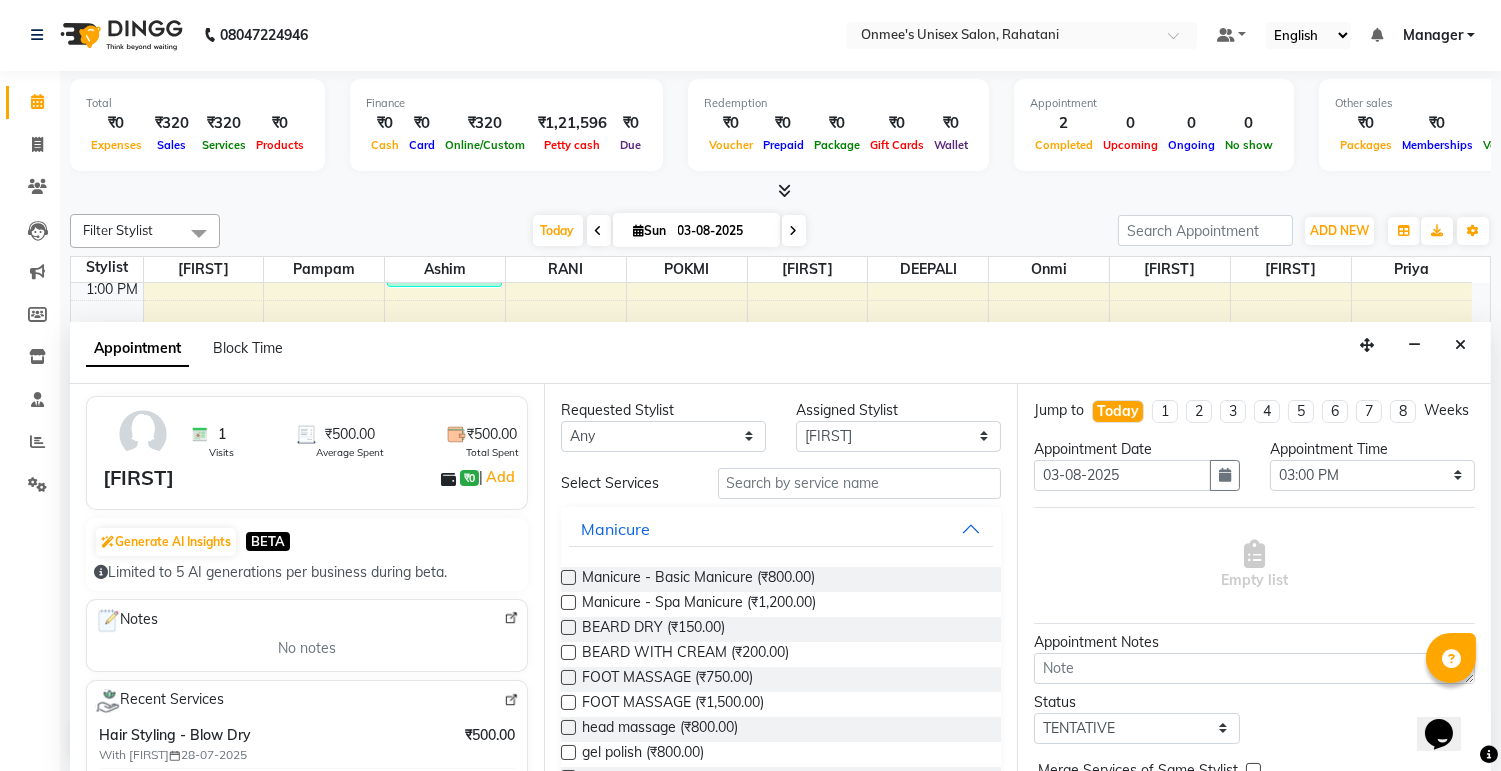 scroll, scrollTop: 111, scrollLeft: 0, axis: vertical 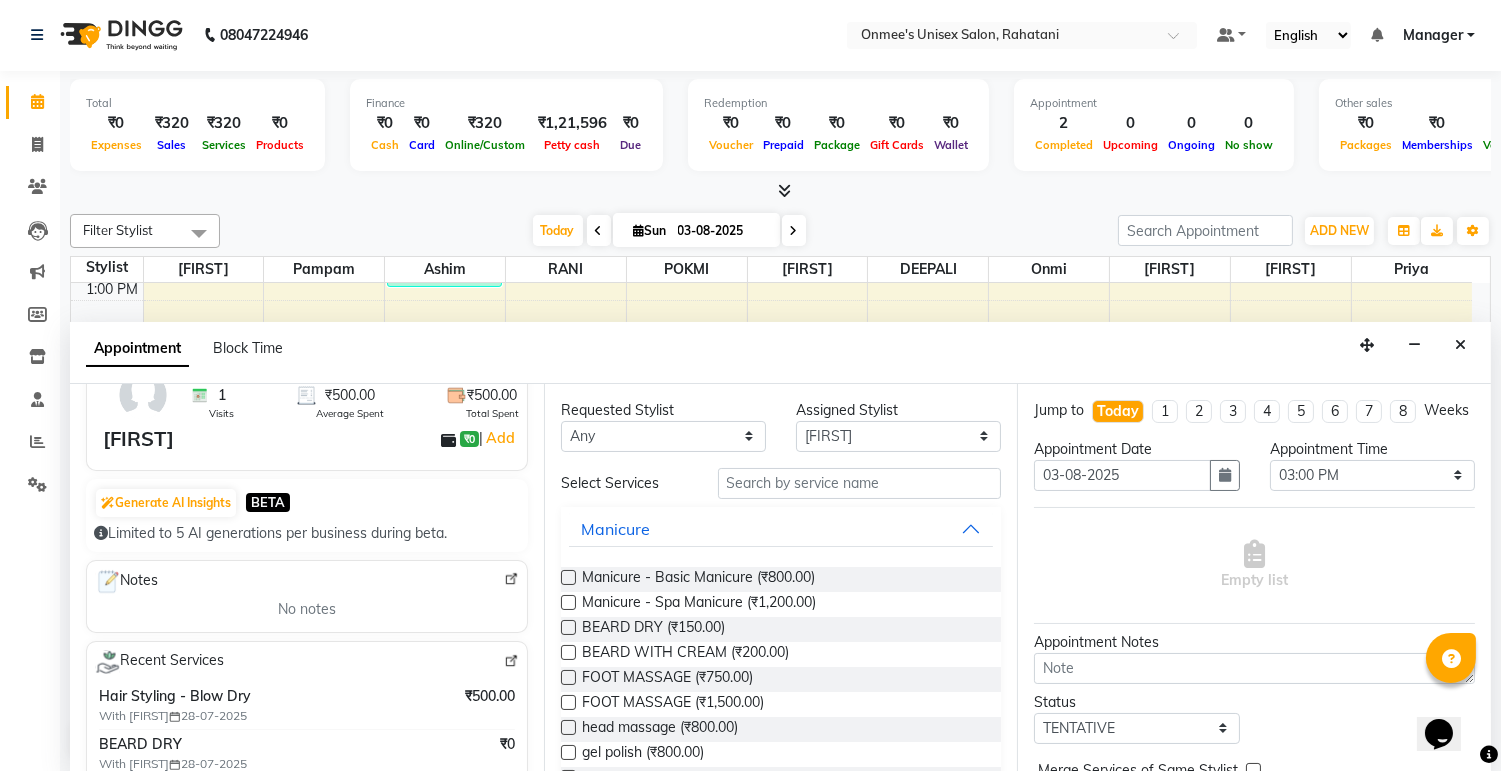 type on "[PHONE]" 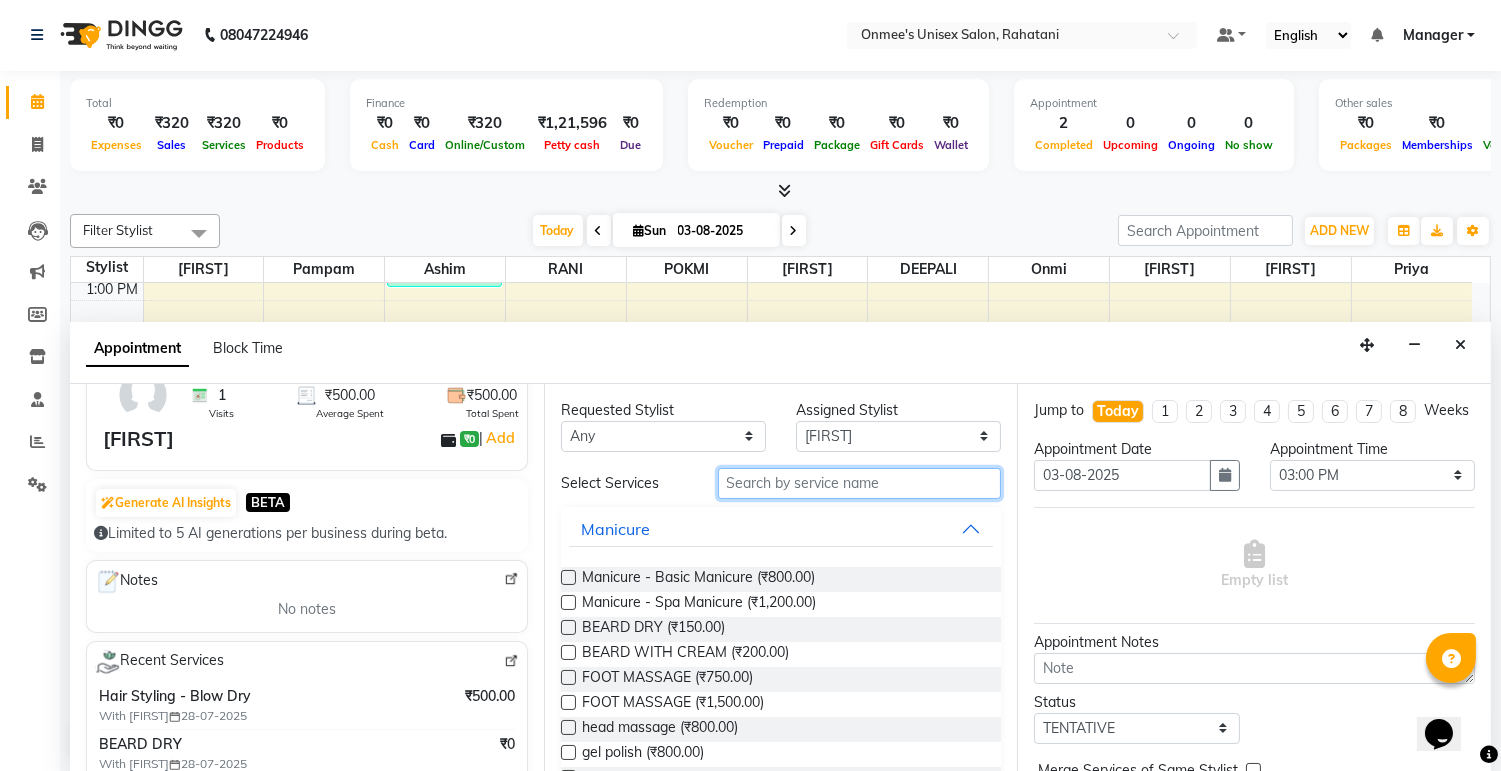 click at bounding box center [860, 483] 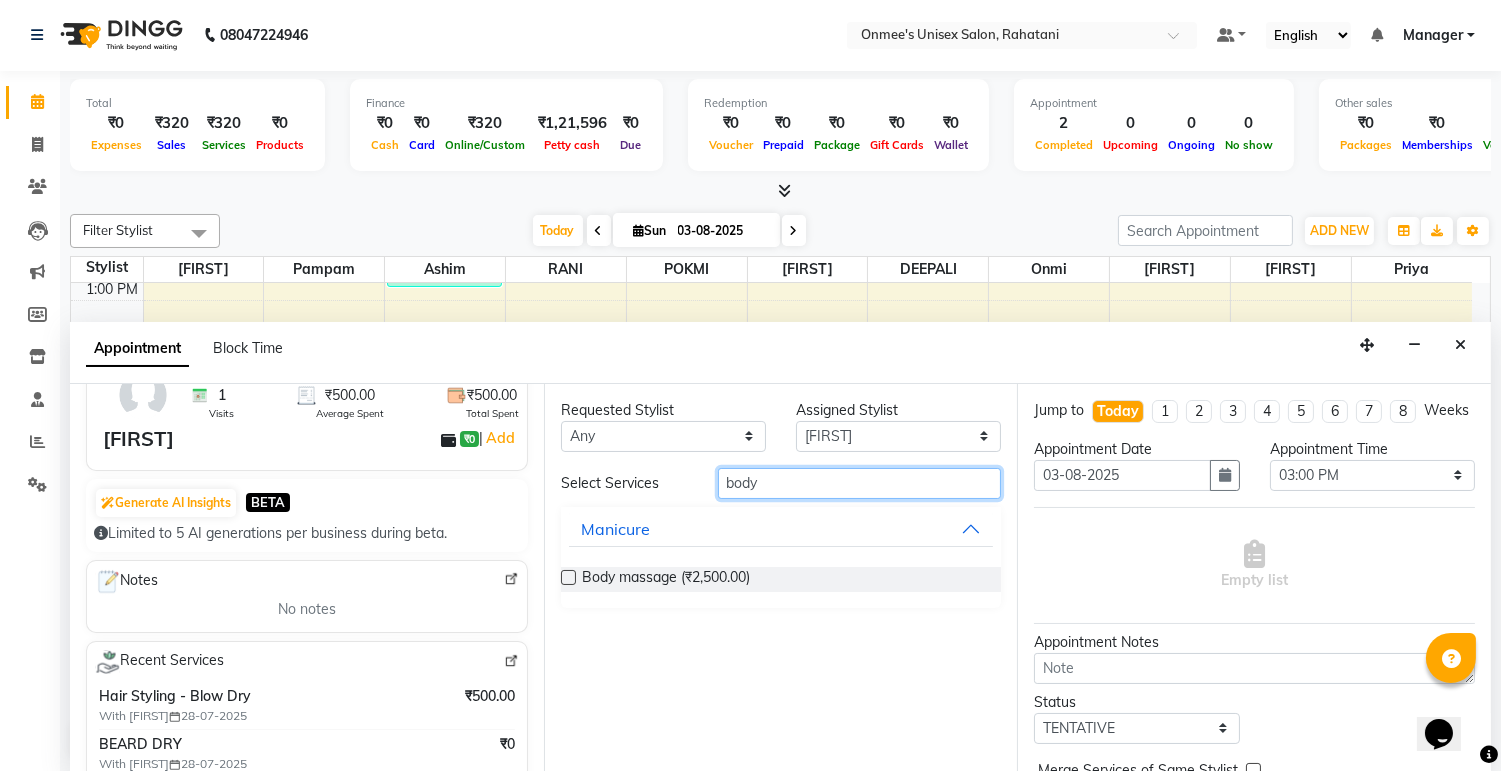 type on "body" 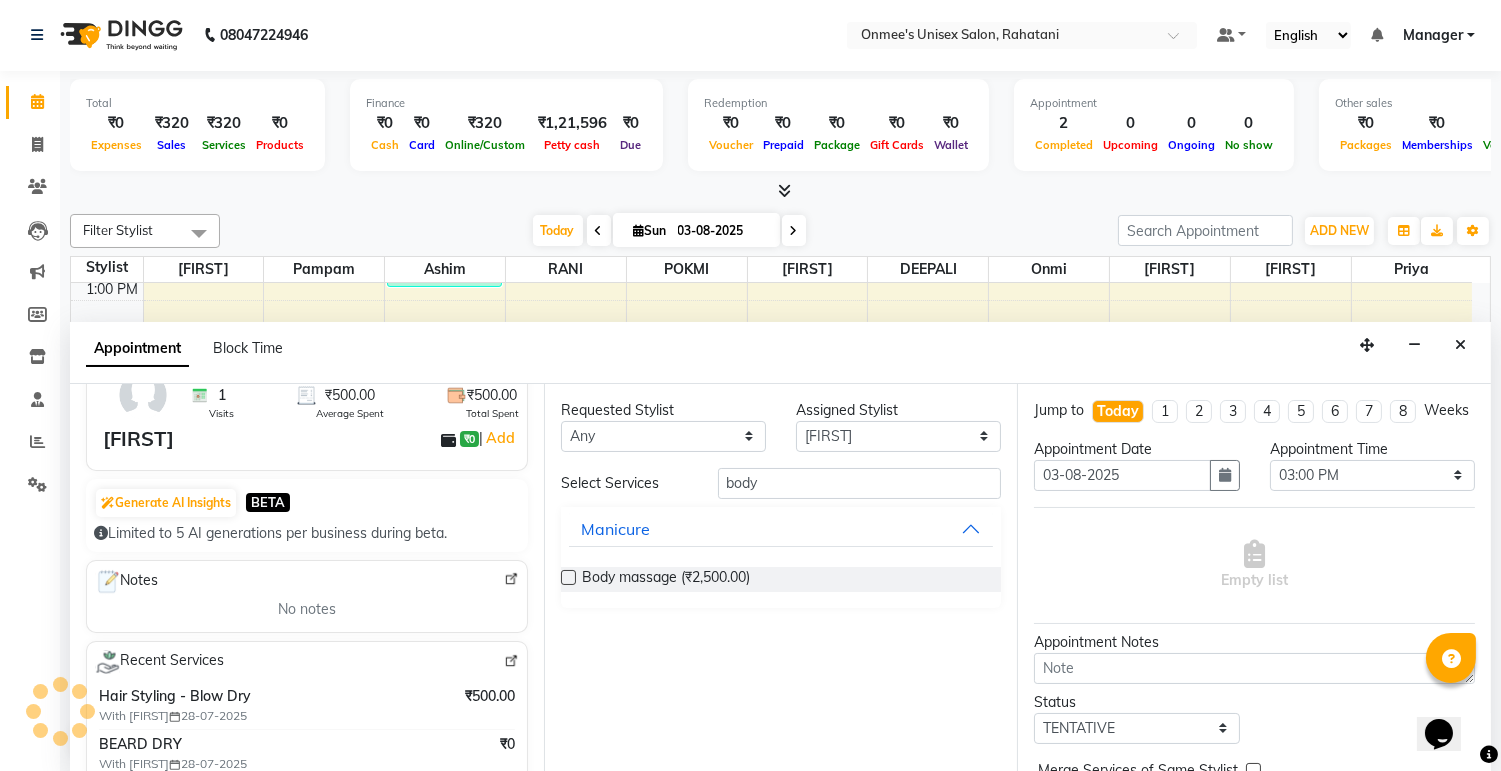 click at bounding box center (568, 577) 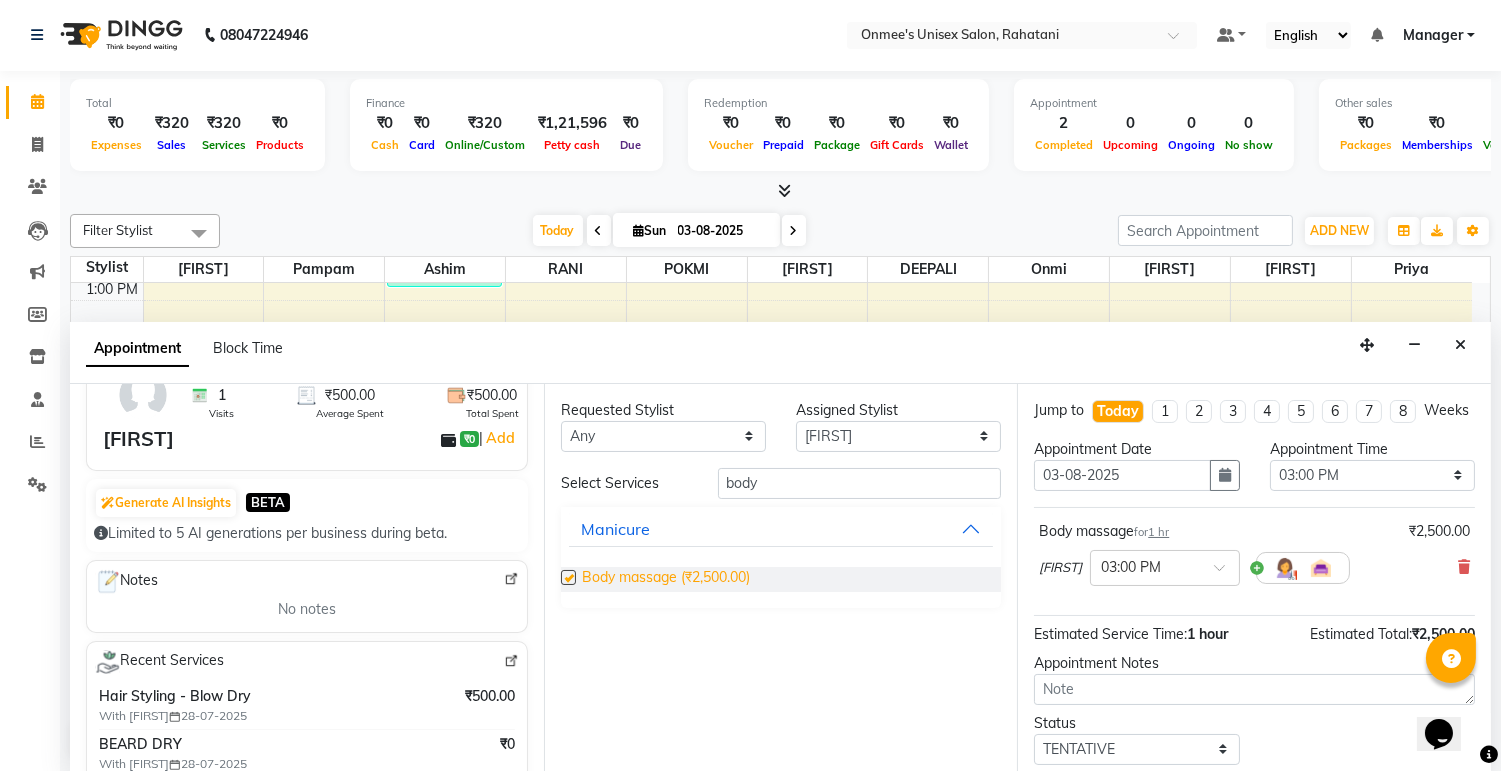 checkbox on "false" 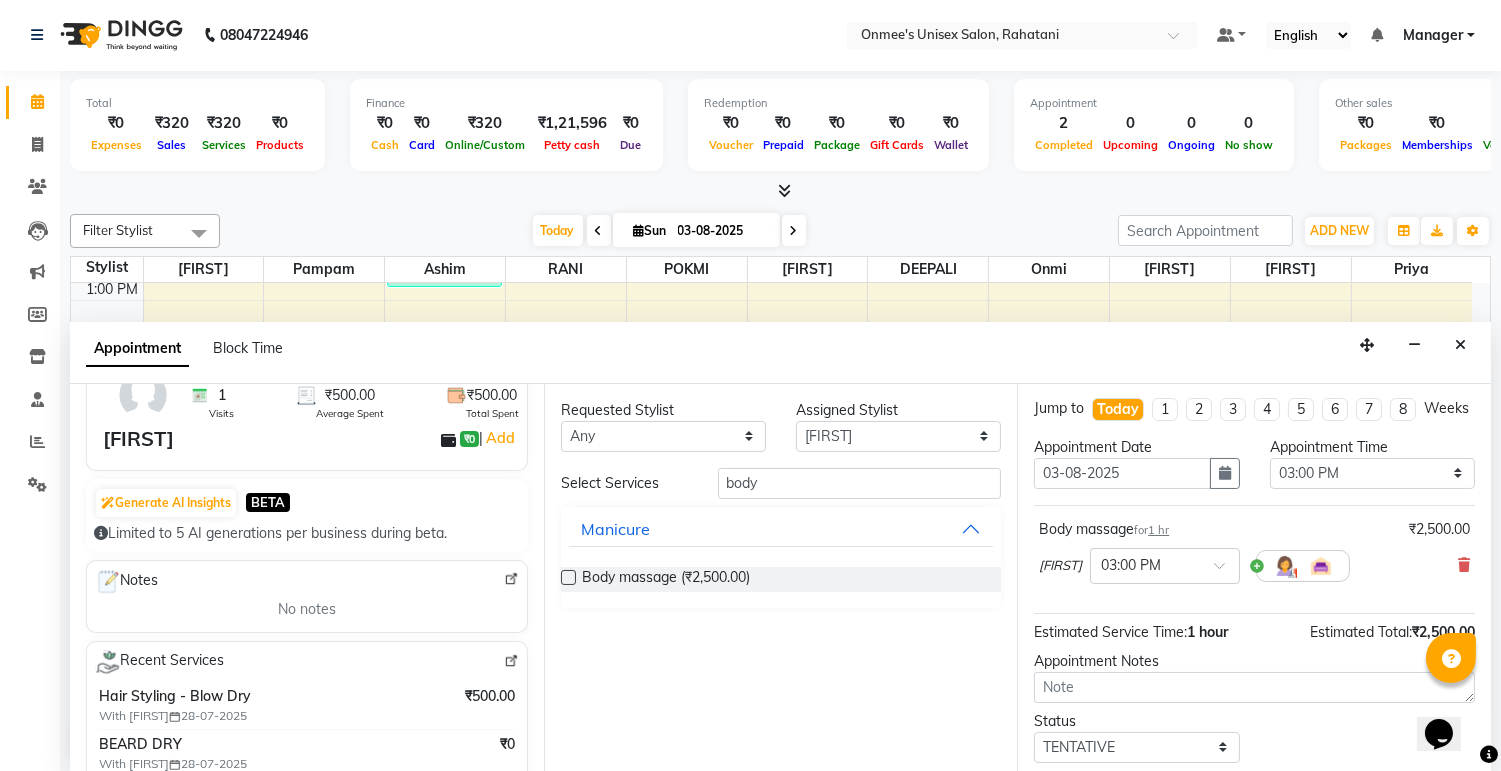 scroll, scrollTop: 0, scrollLeft: 0, axis: both 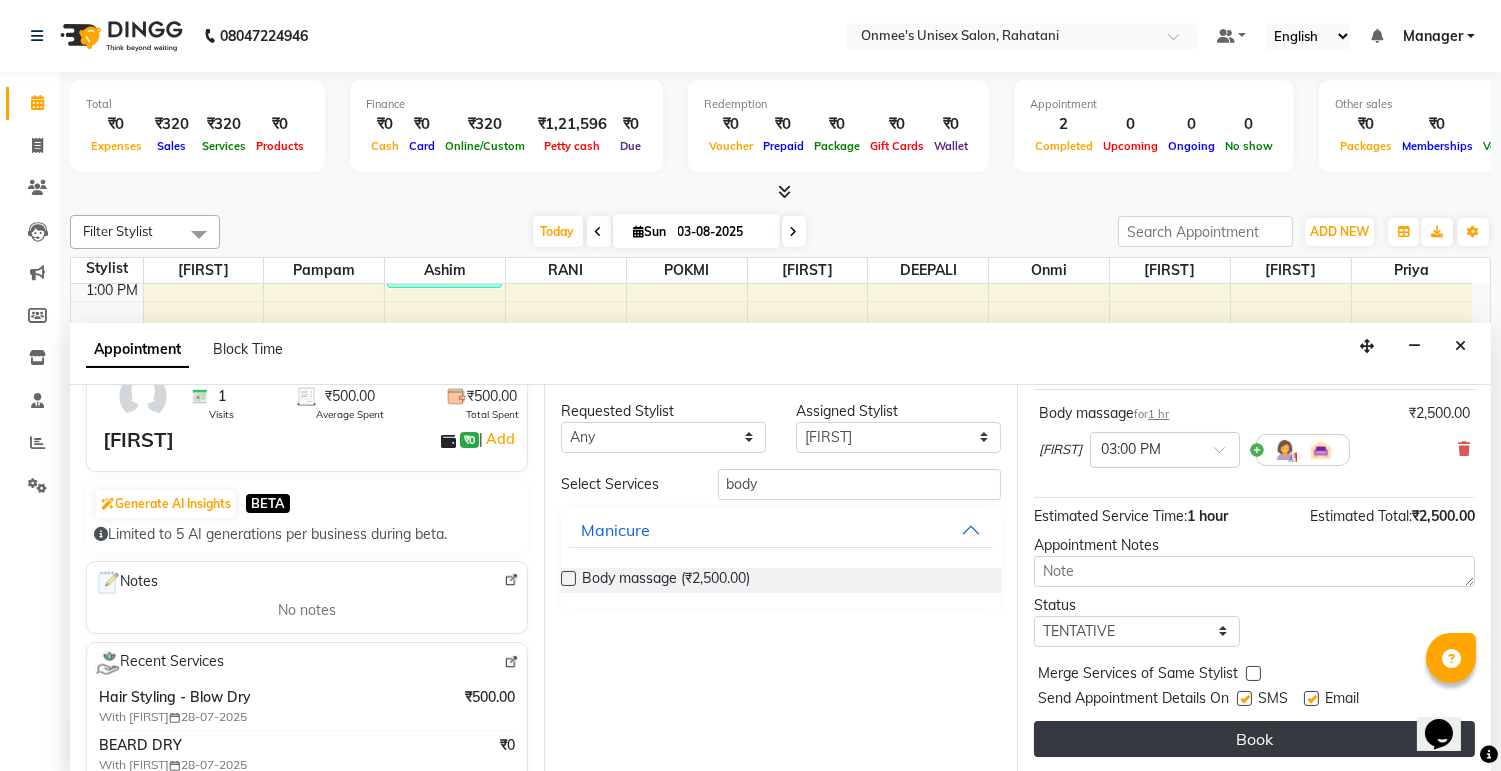 click on "Book" at bounding box center (1254, 739) 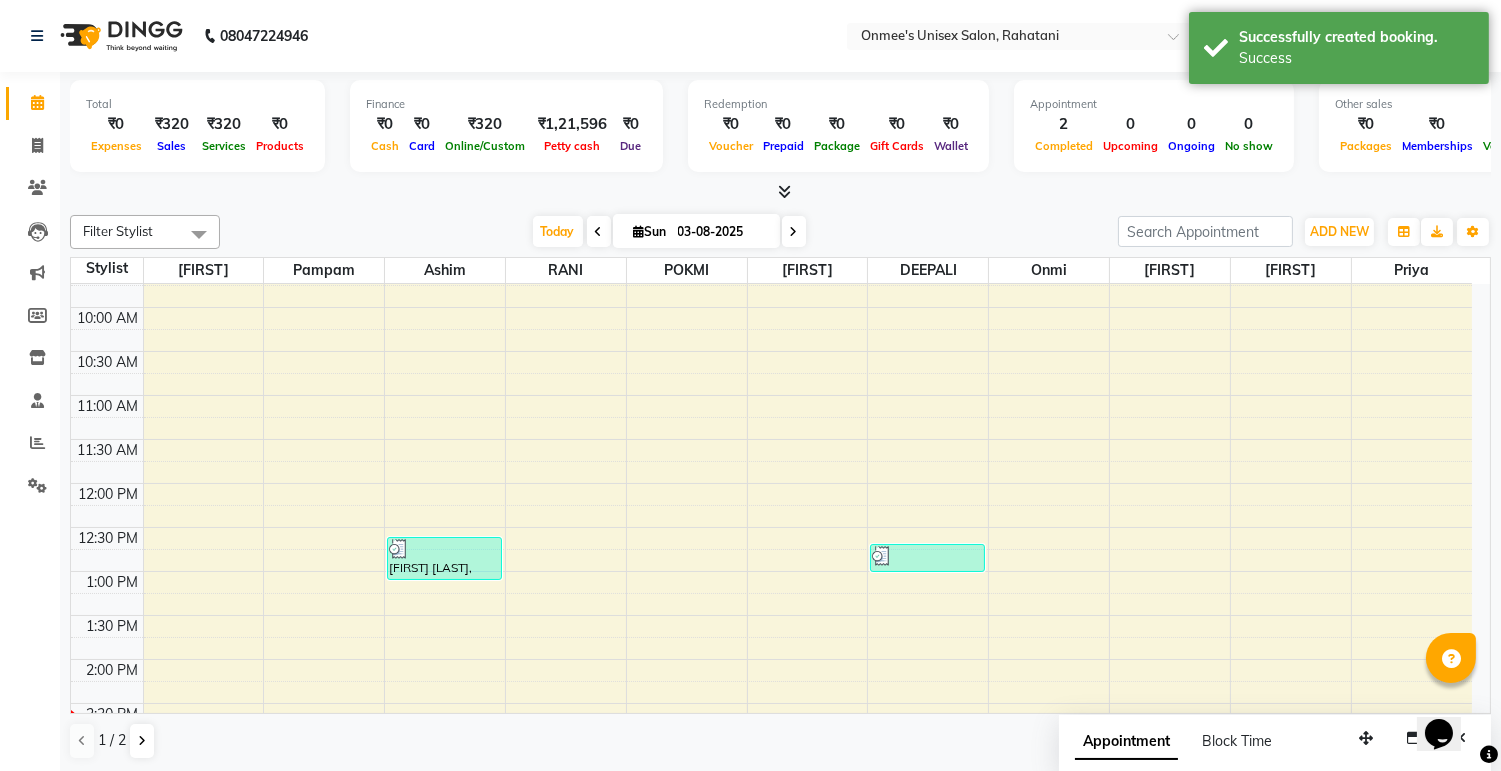 scroll, scrollTop: 0, scrollLeft: 0, axis: both 